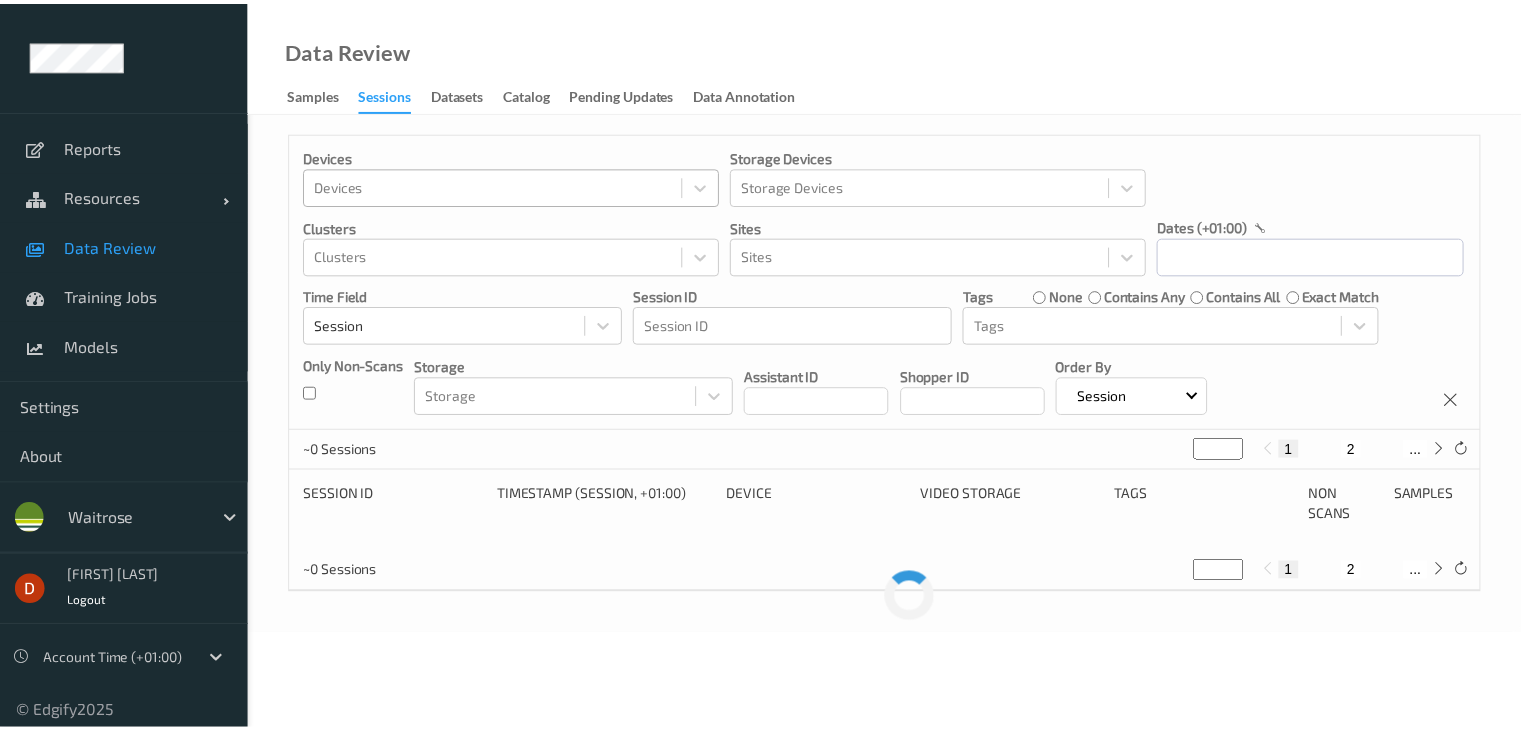 scroll, scrollTop: 0, scrollLeft: 0, axis: both 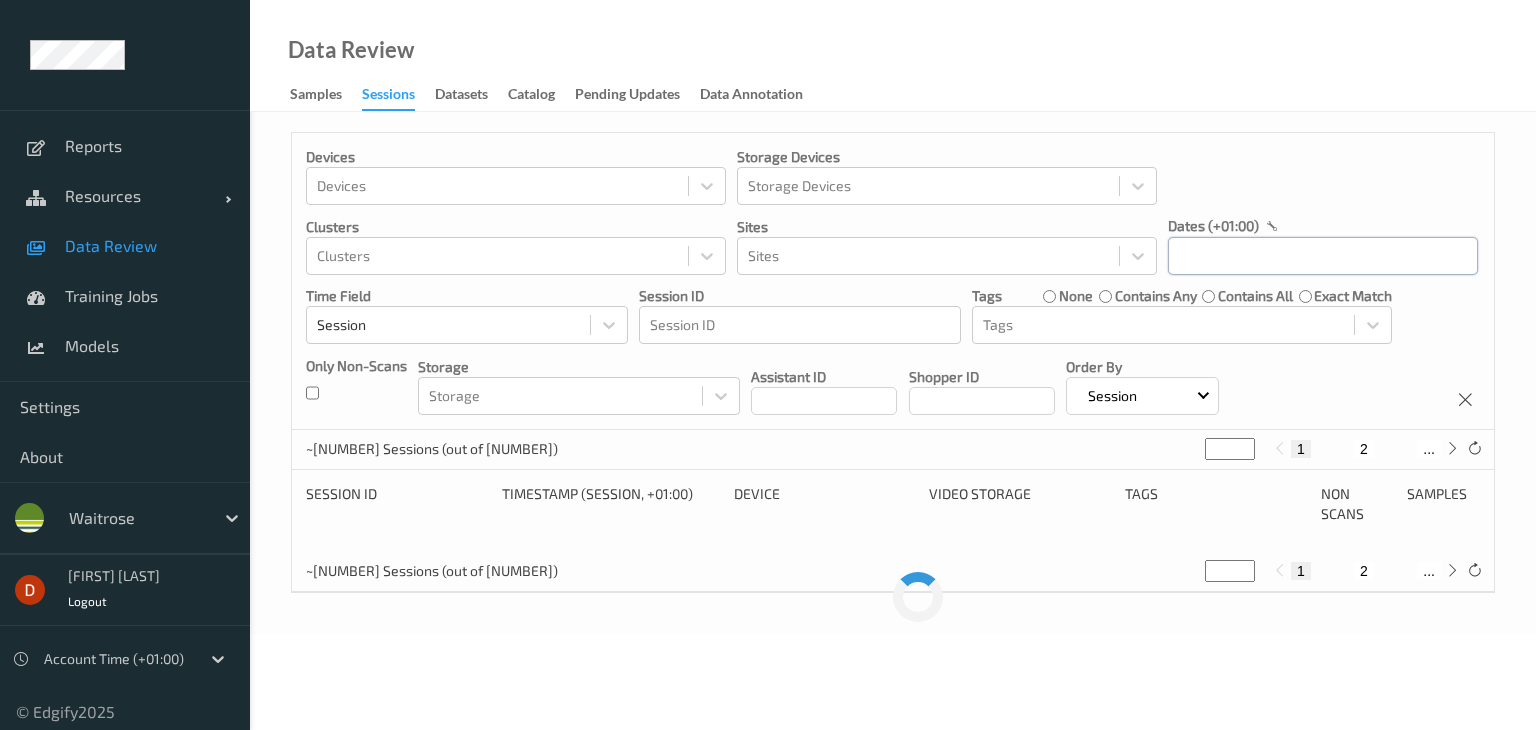 click at bounding box center [1323, 256] 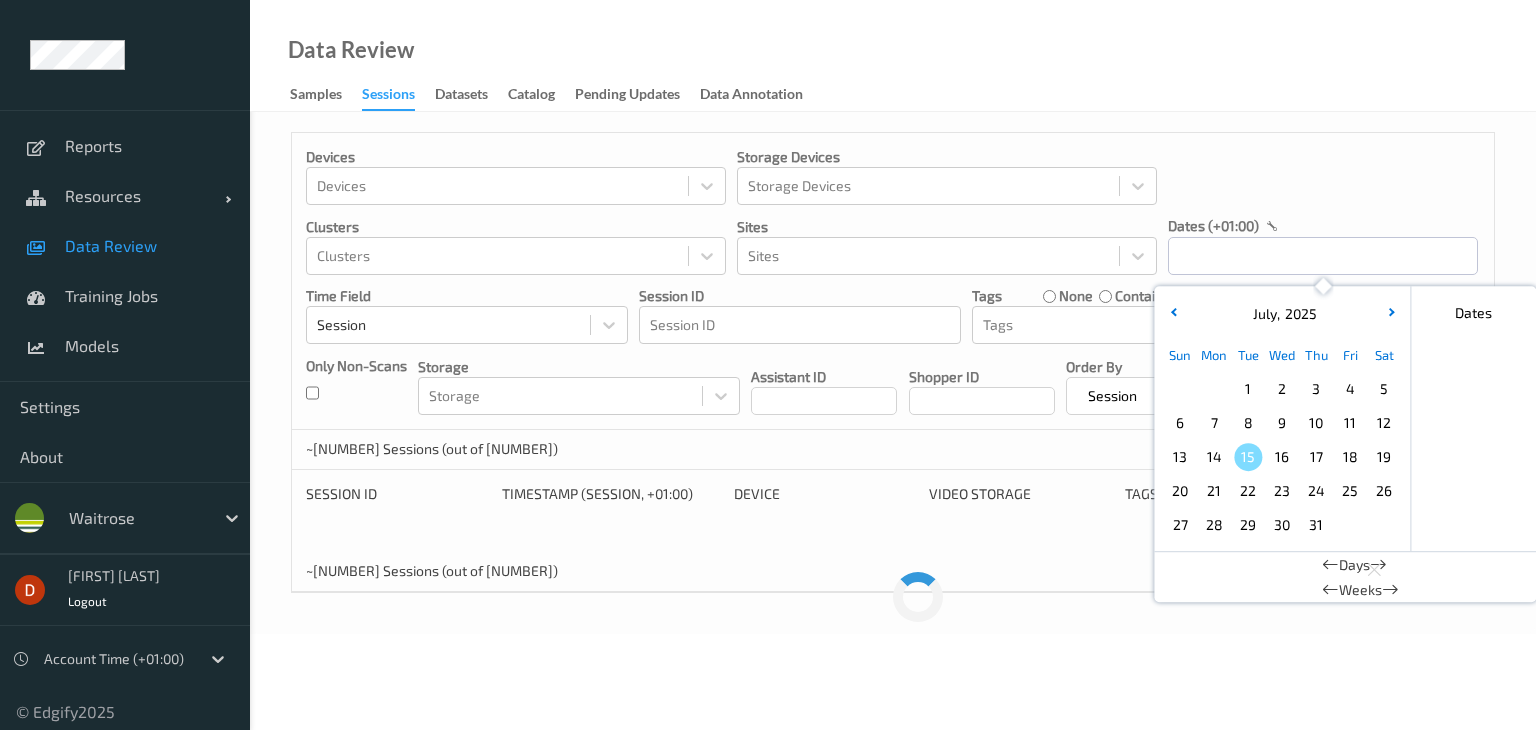 click on "8" at bounding box center [1248, 423] 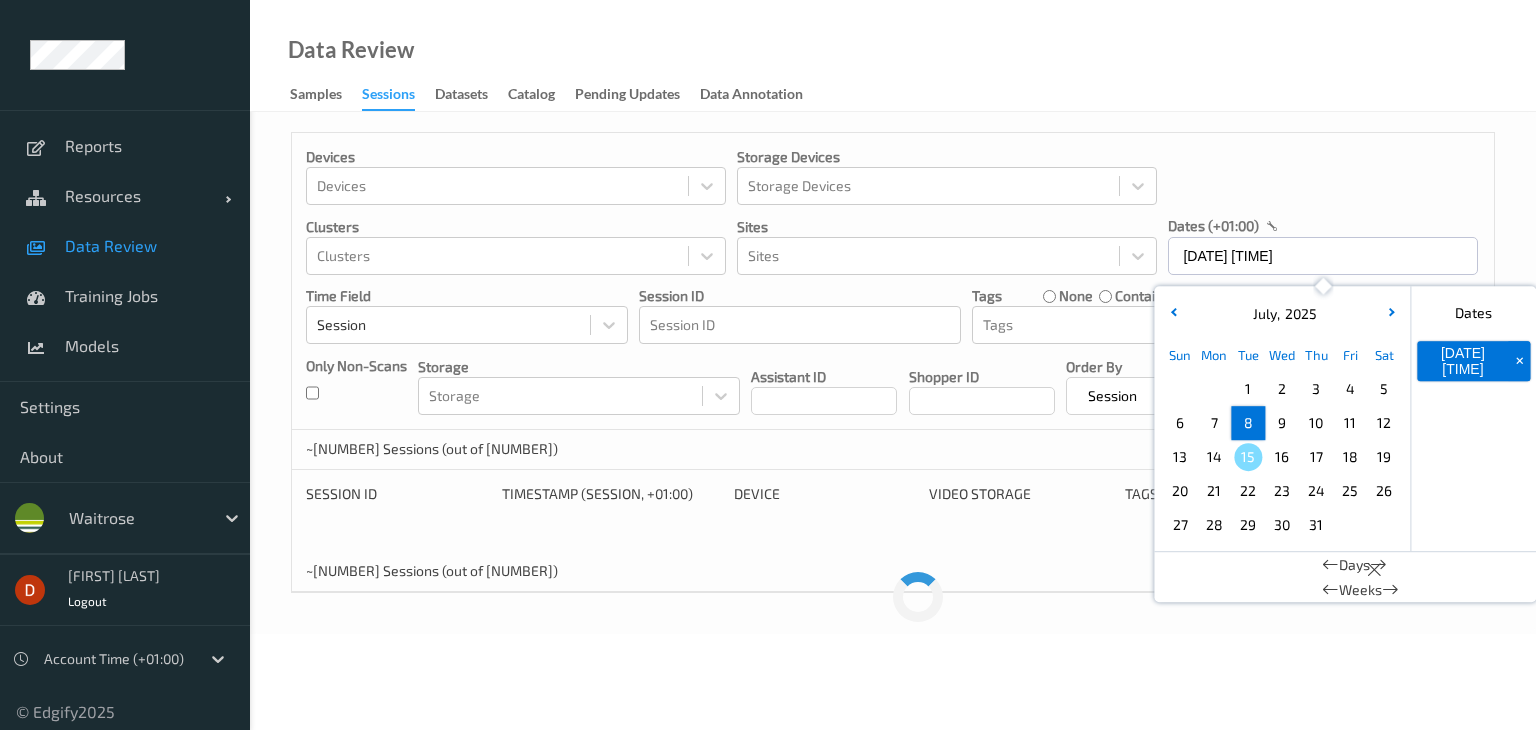 click on "8" at bounding box center (1248, 423) 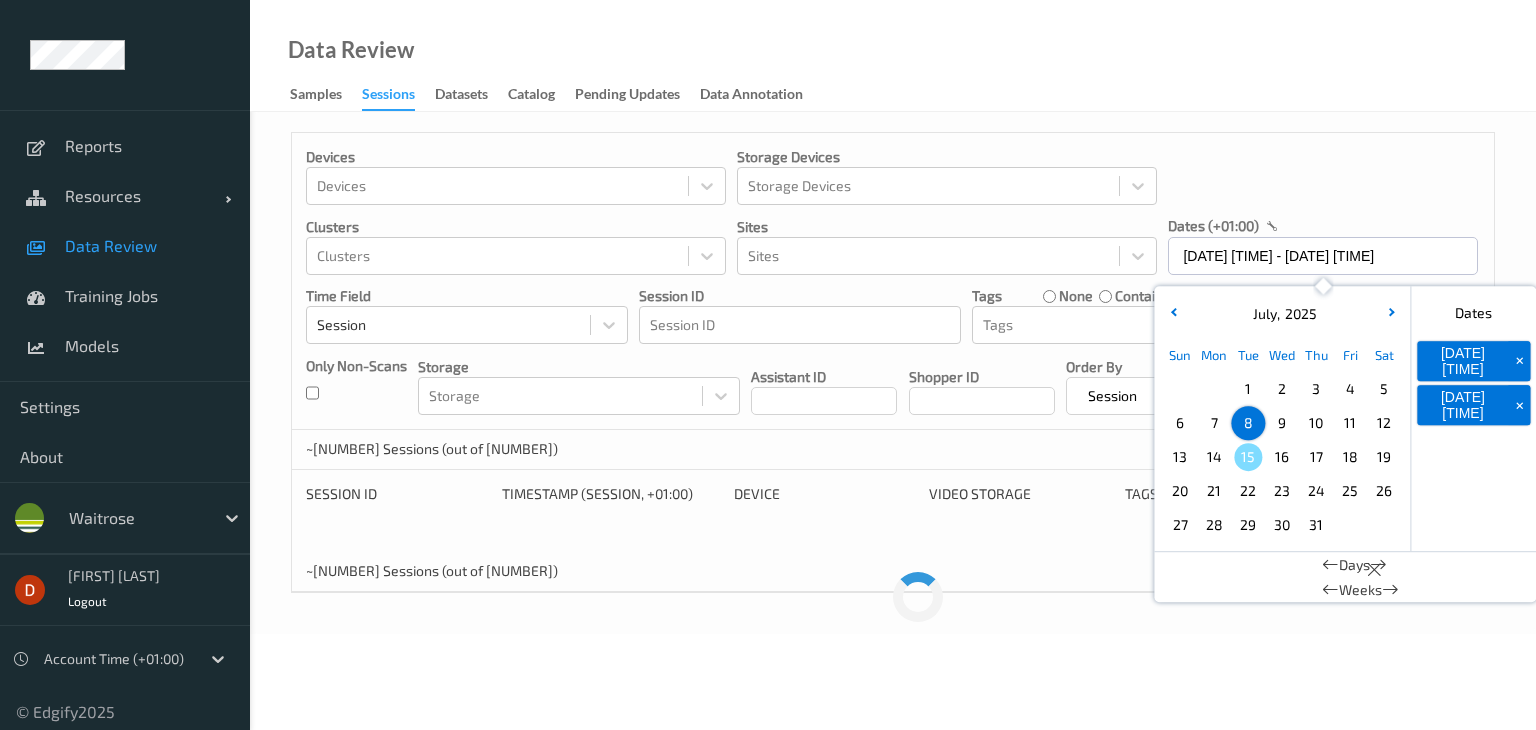 click on "~[NUMBER] Sessions (out of [NUMBER]) *  [NUMBER]   [NUMBER]   ..." at bounding box center (893, 572) 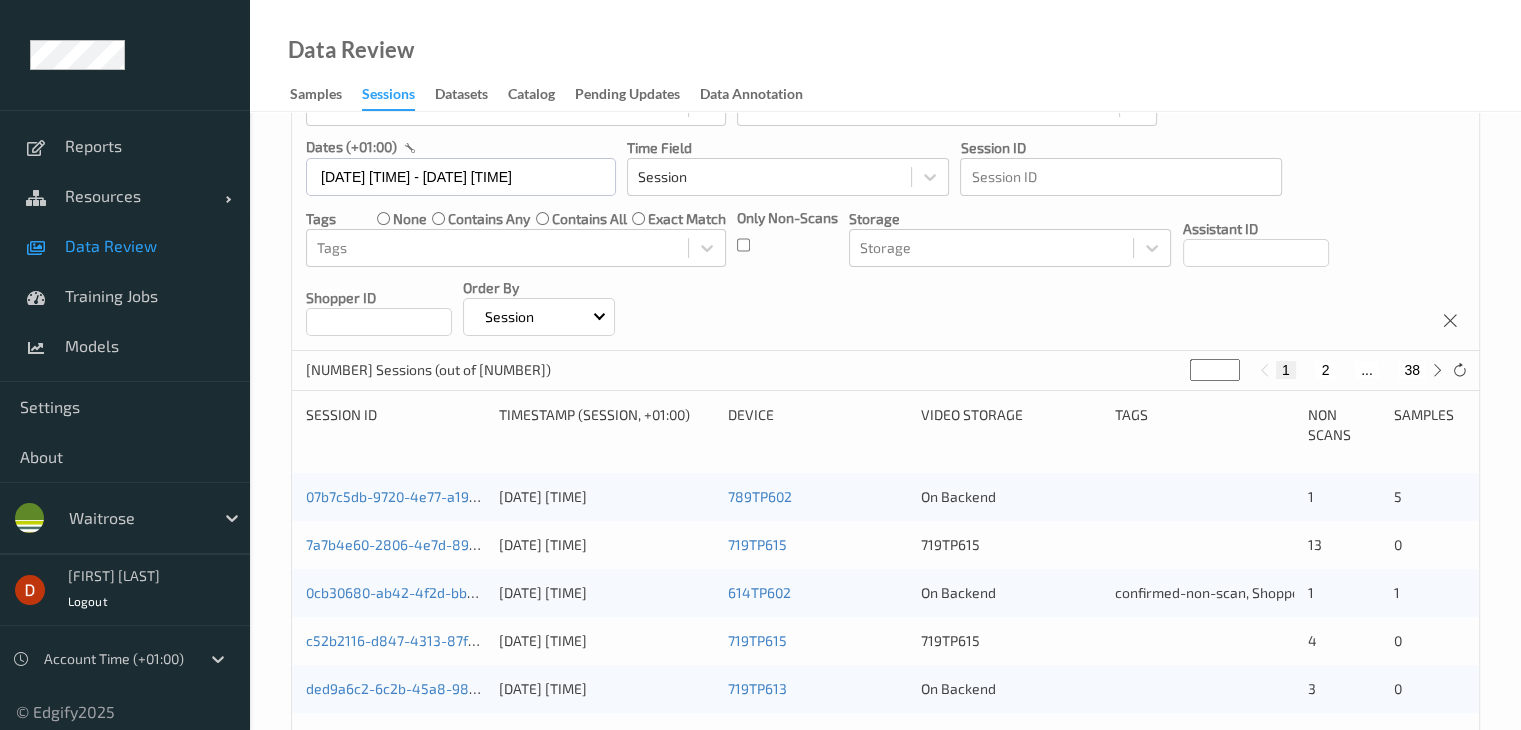 scroll, scrollTop: 200, scrollLeft: 0, axis: vertical 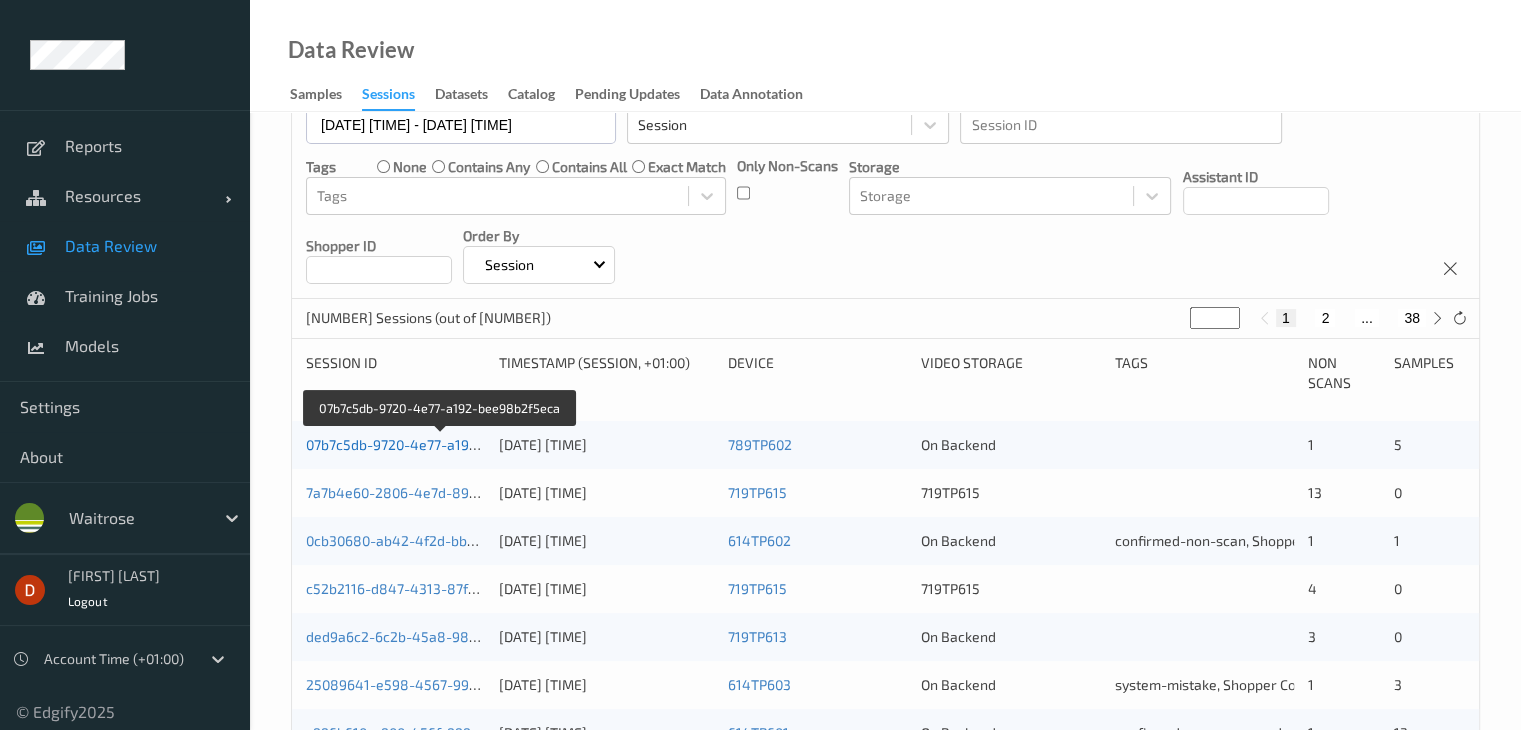 click on "07b7c5db-9720-4e77-a192-bee98b2f5eca" at bounding box center (441, 444) 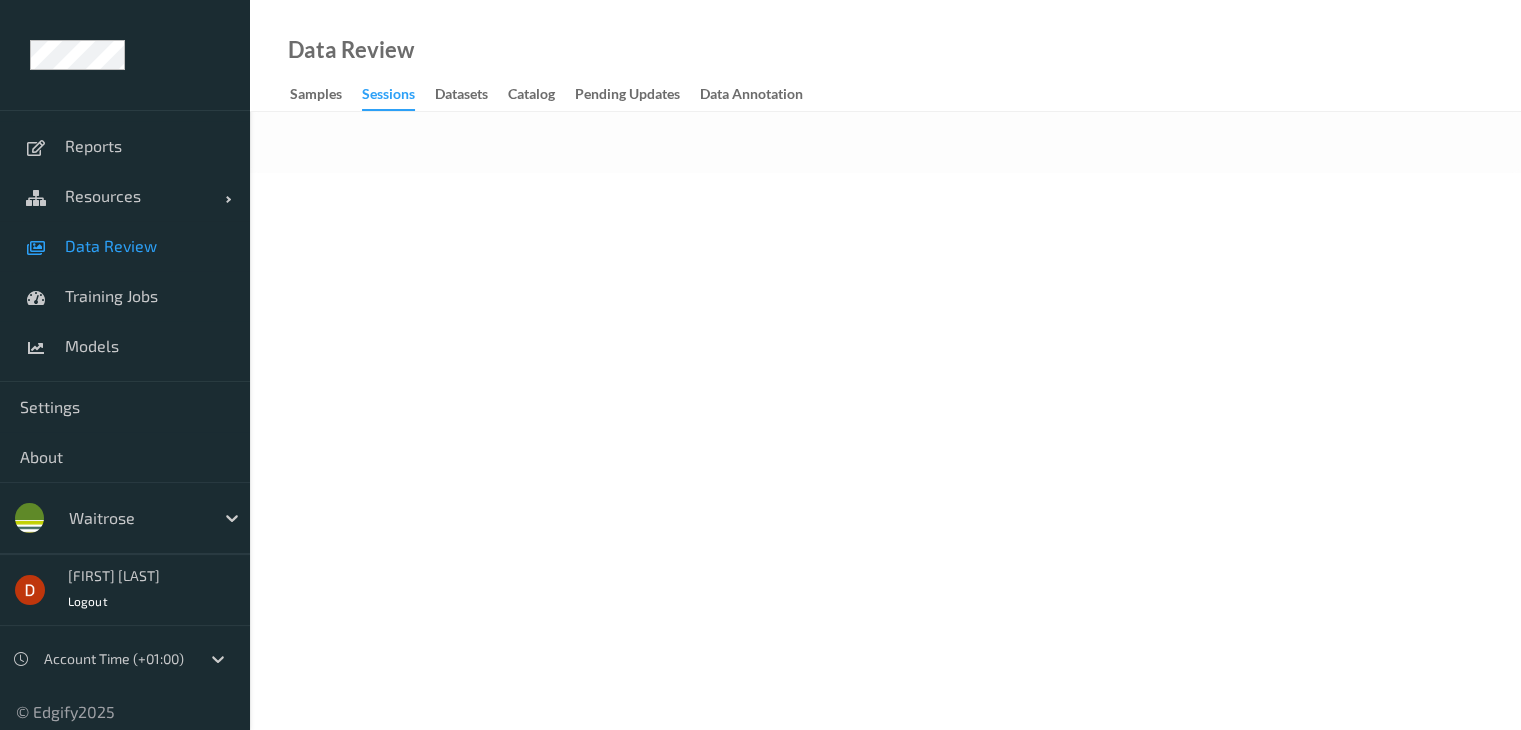 scroll, scrollTop: 0, scrollLeft: 0, axis: both 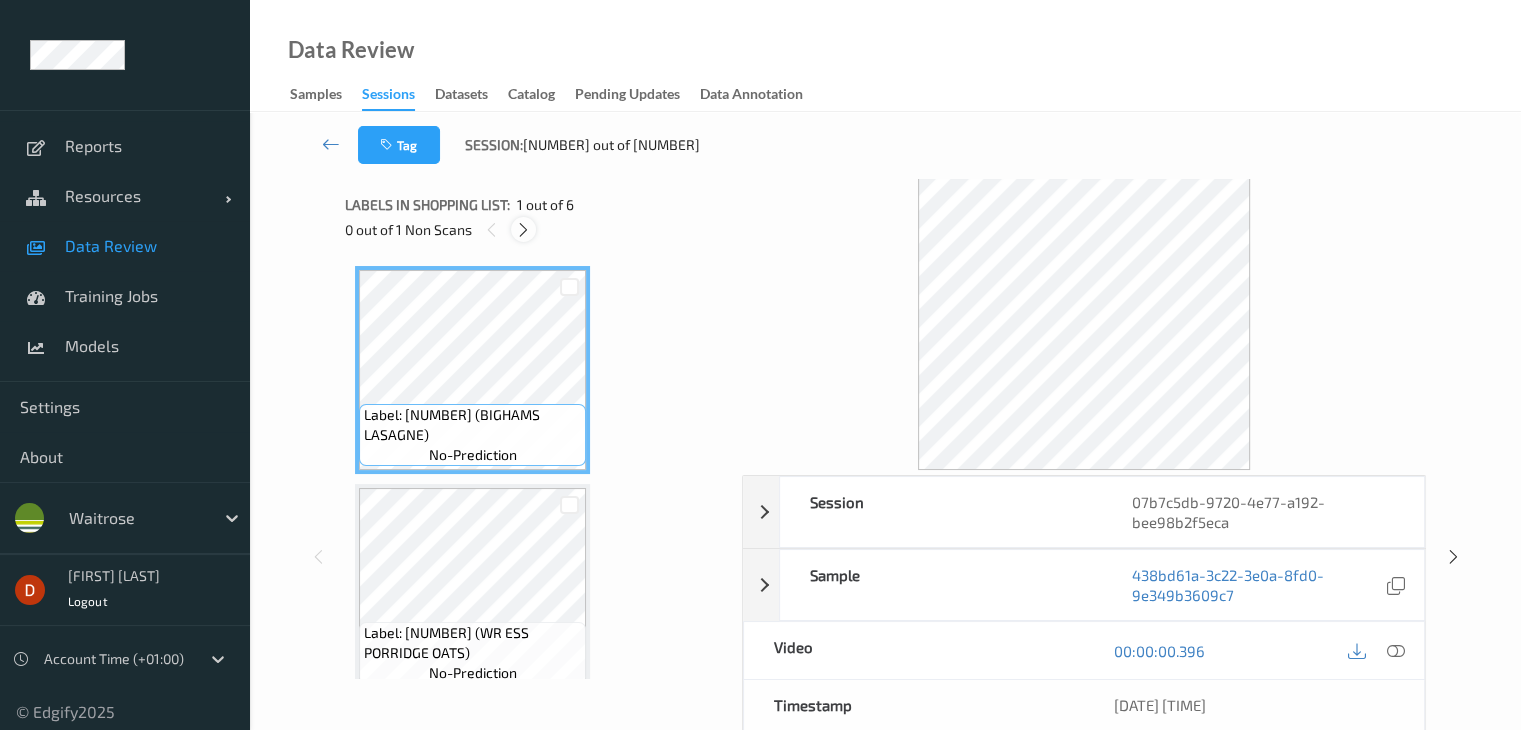 click at bounding box center [523, 230] 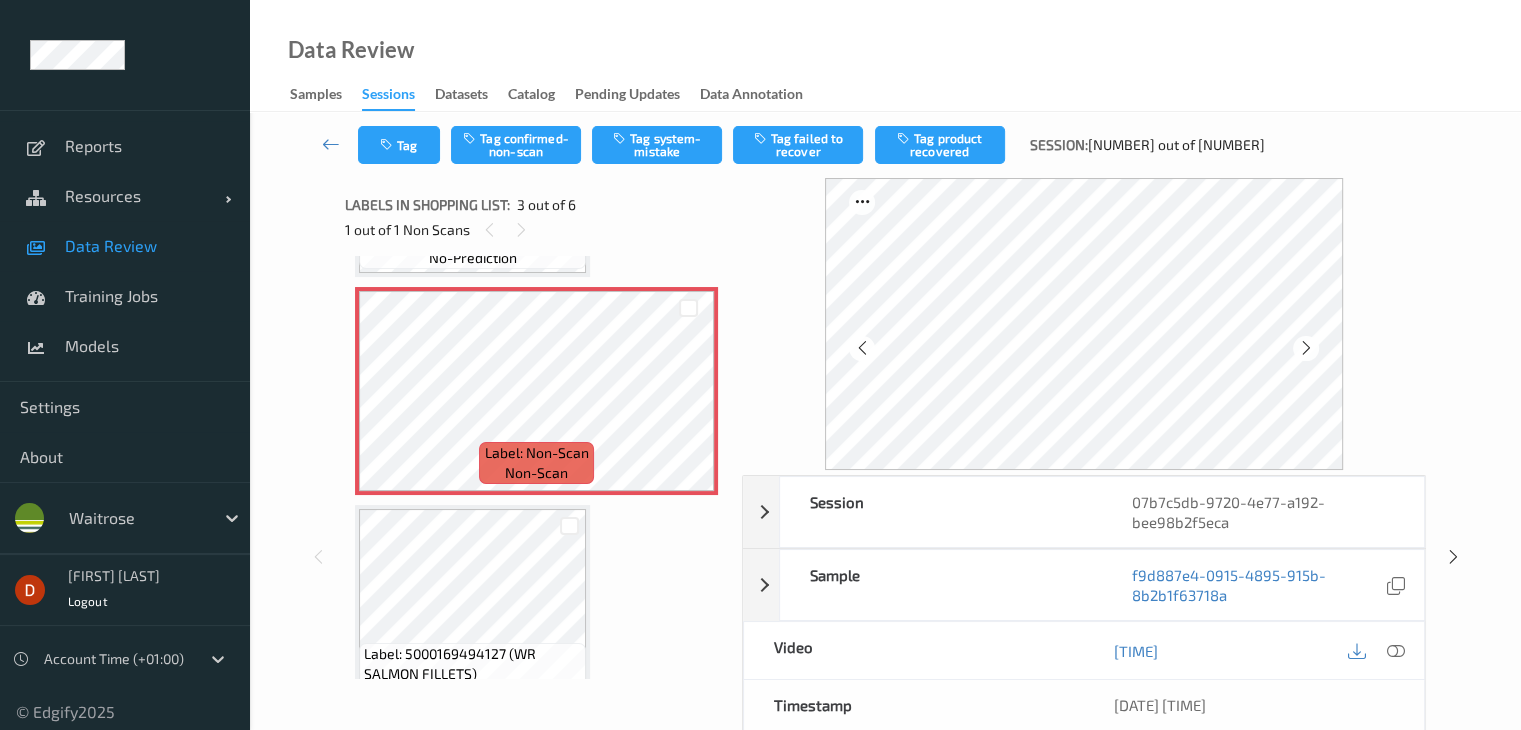 scroll, scrollTop: 428, scrollLeft: 0, axis: vertical 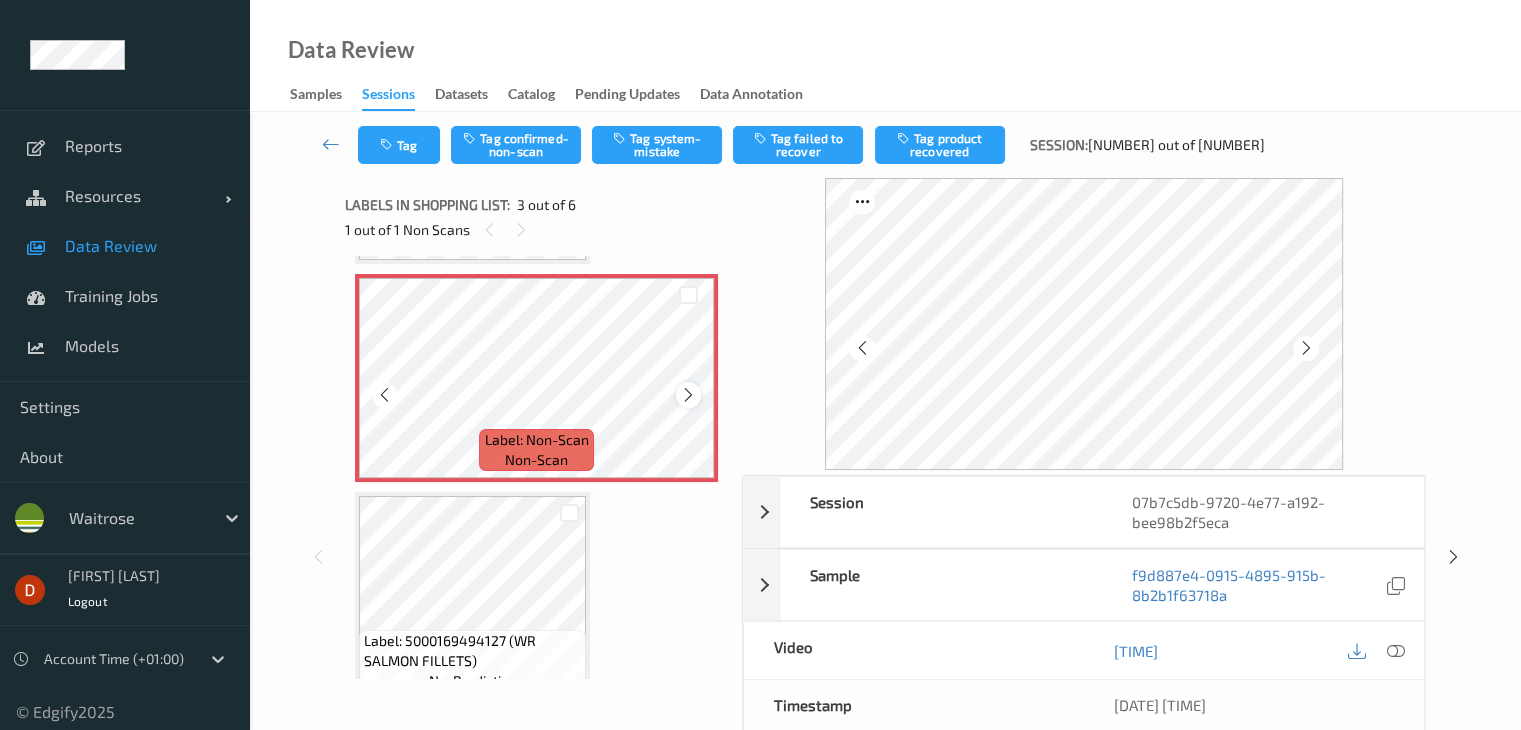 click at bounding box center (688, 395) 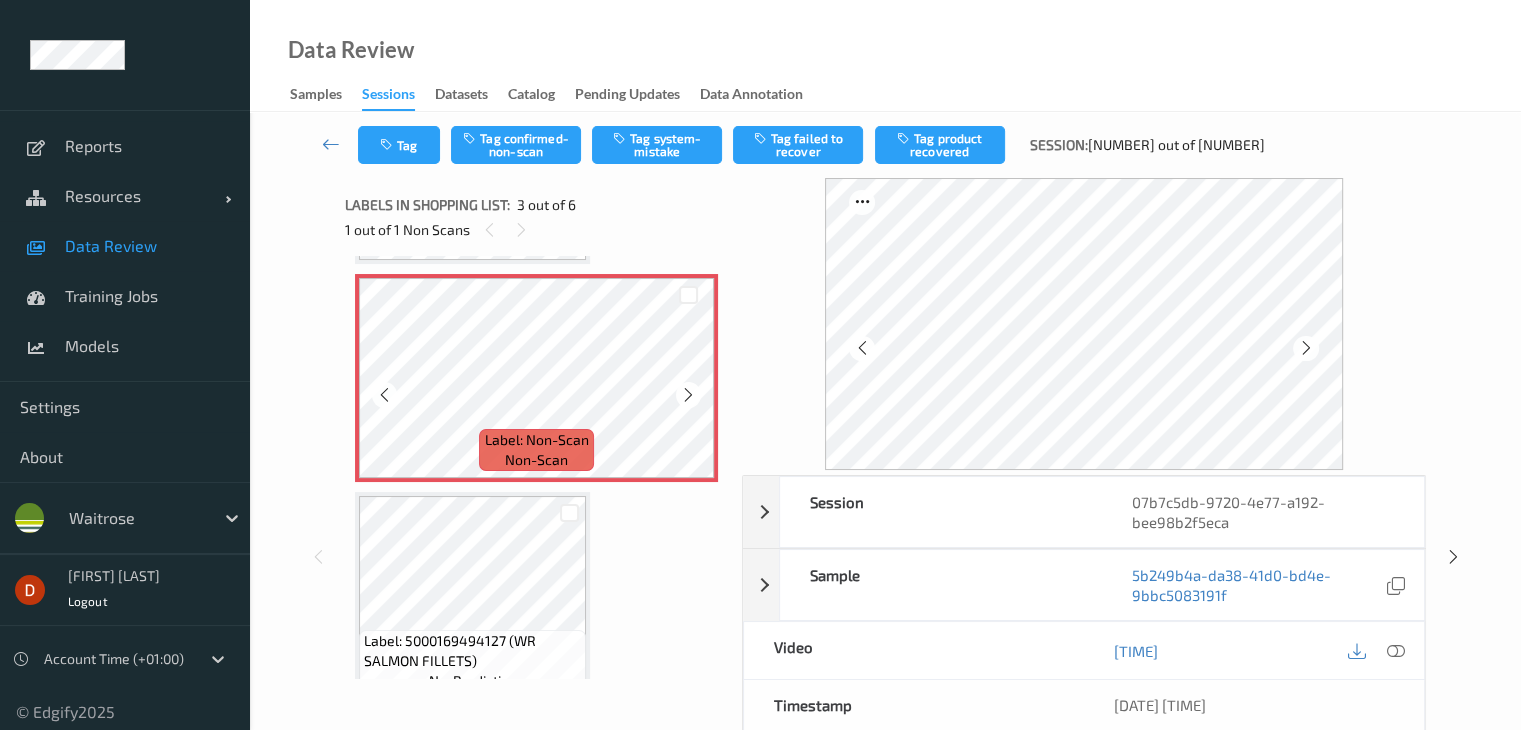 click at bounding box center [688, 395] 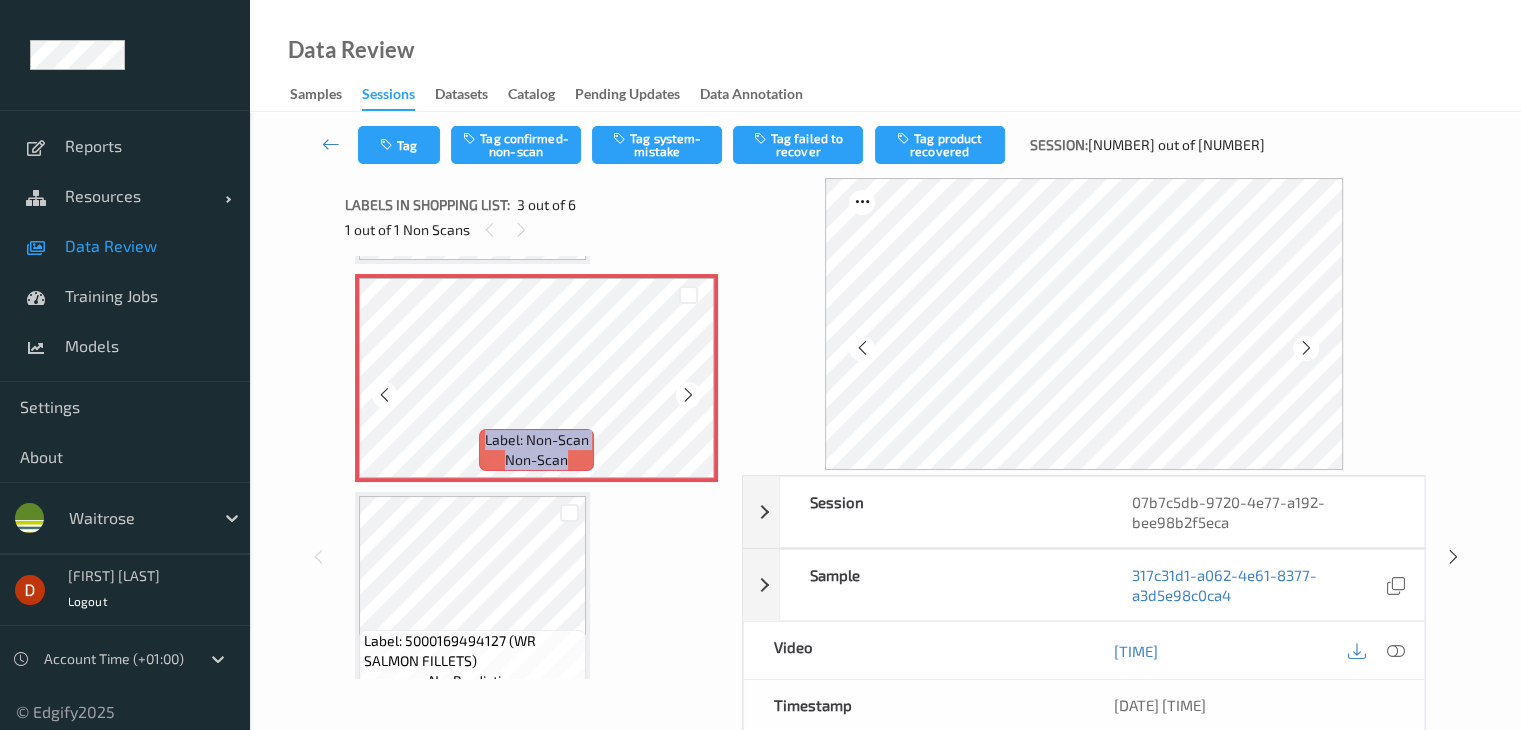 click at bounding box center [688, 395] 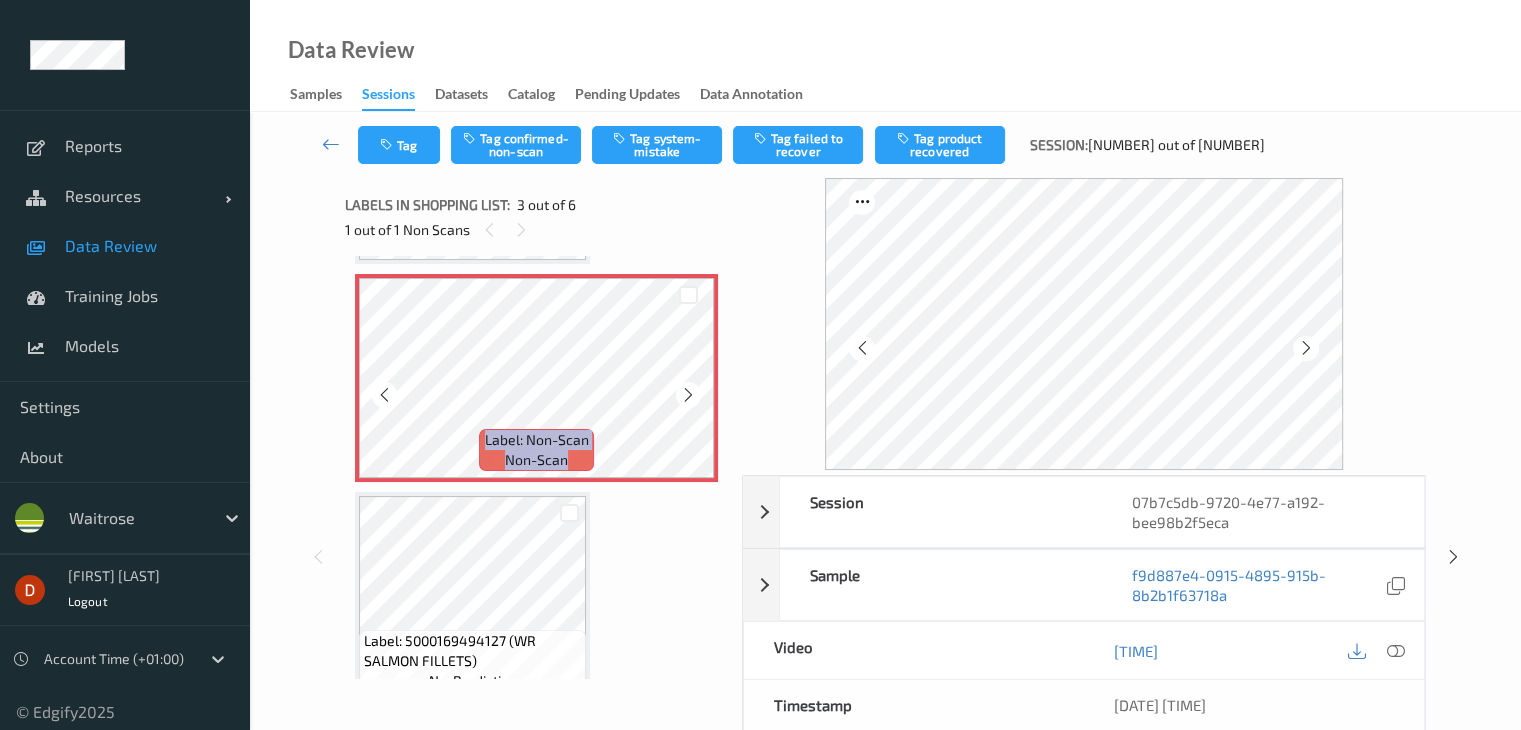 click at bounding box center [688, 395] 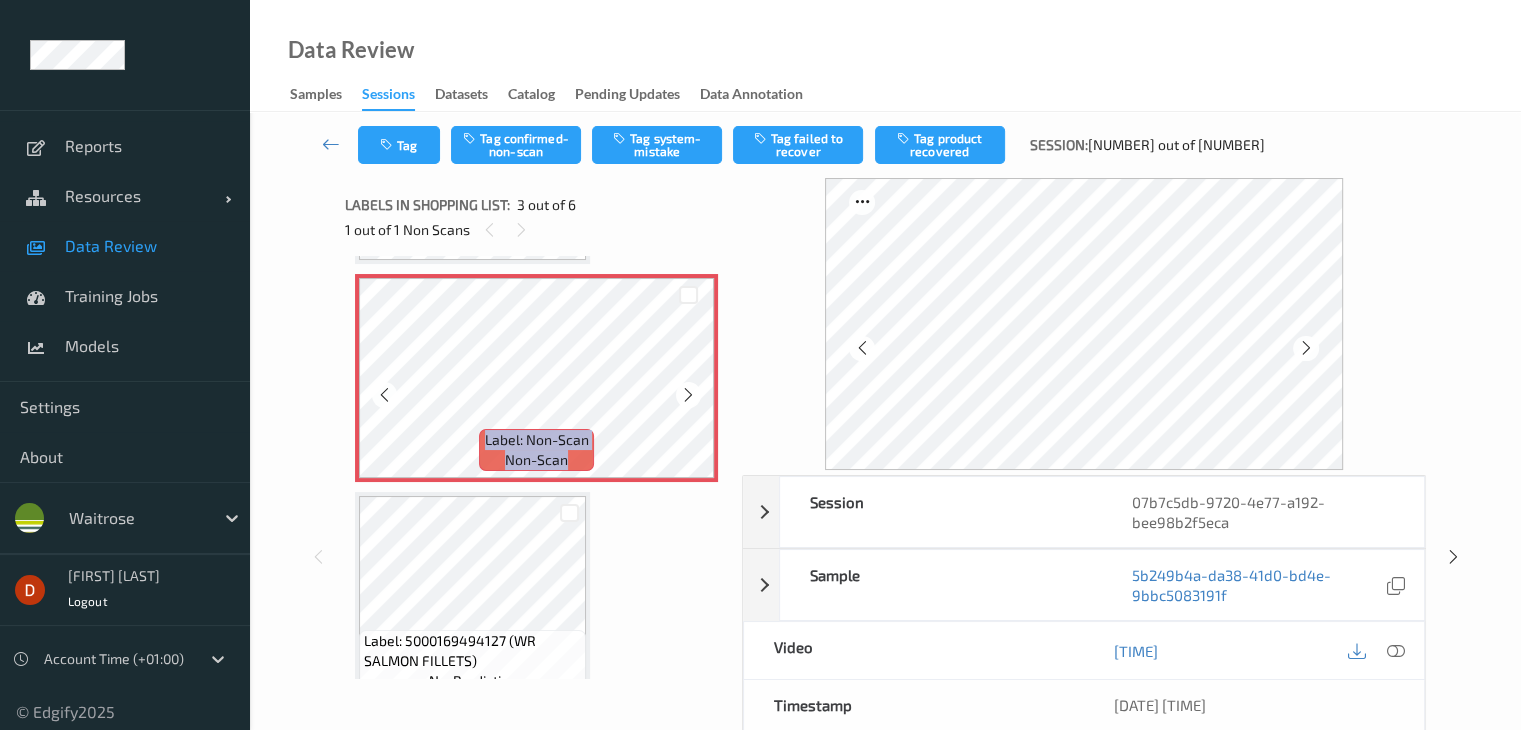 click at bounding box center [688, 395] 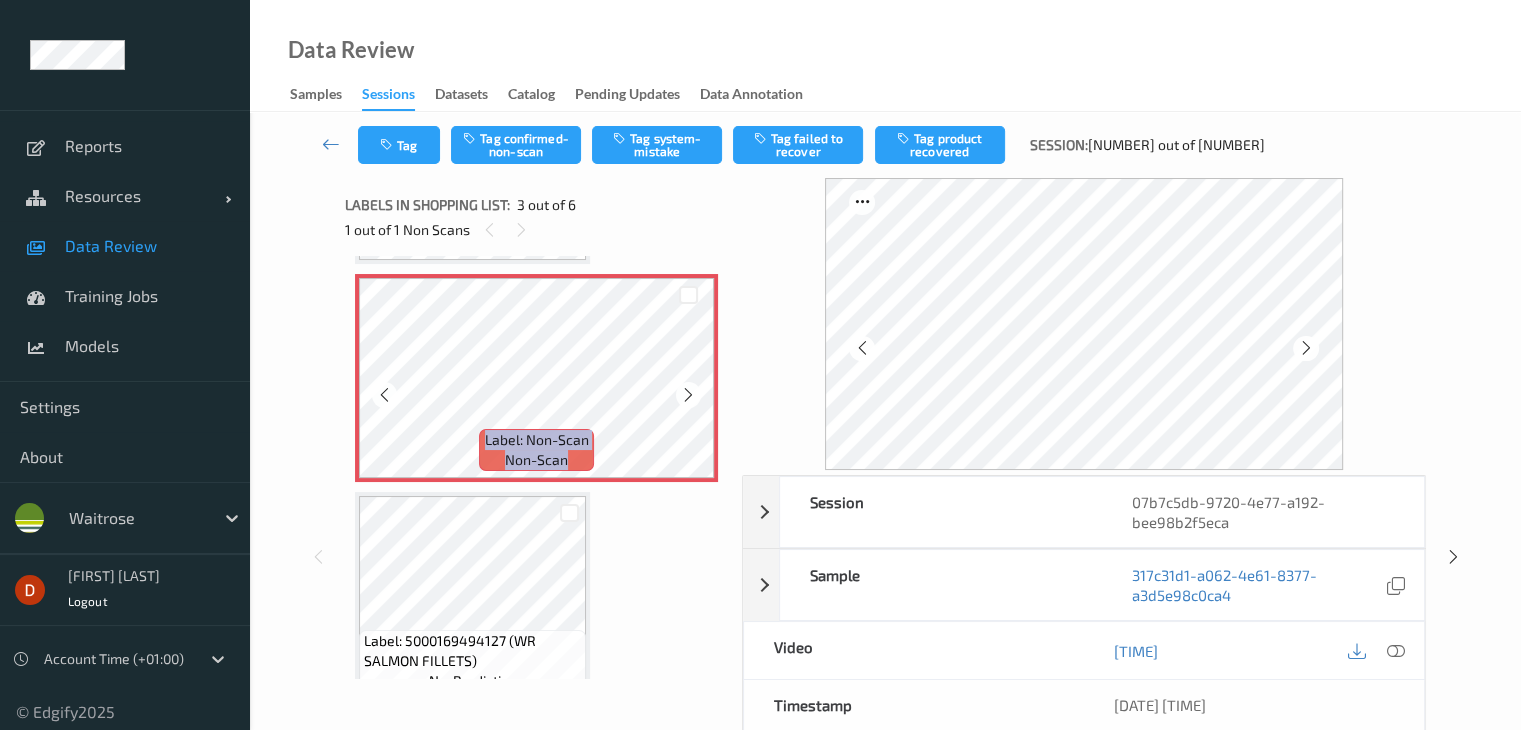 click at bounding box center [688, 395] 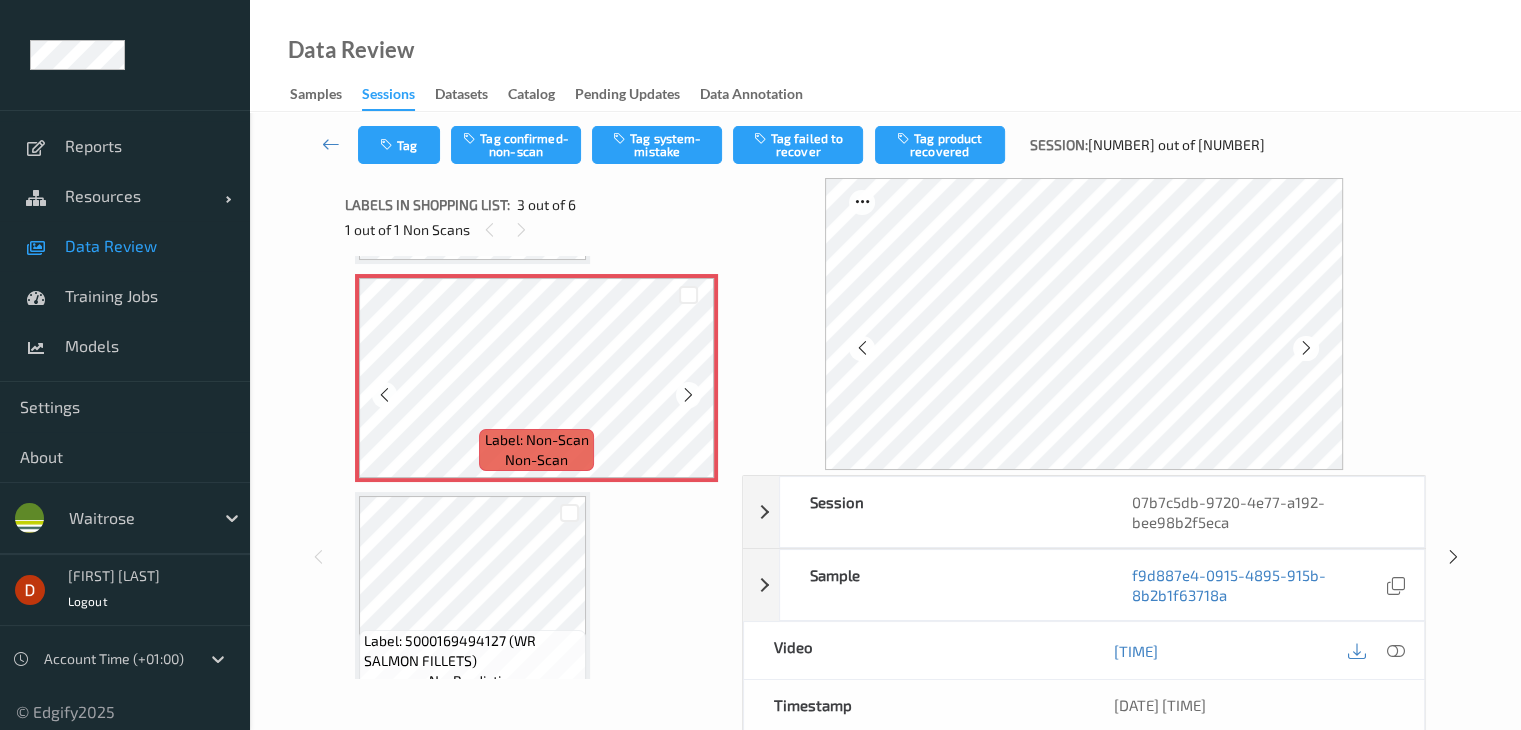 click at bounding box center [688, 395] 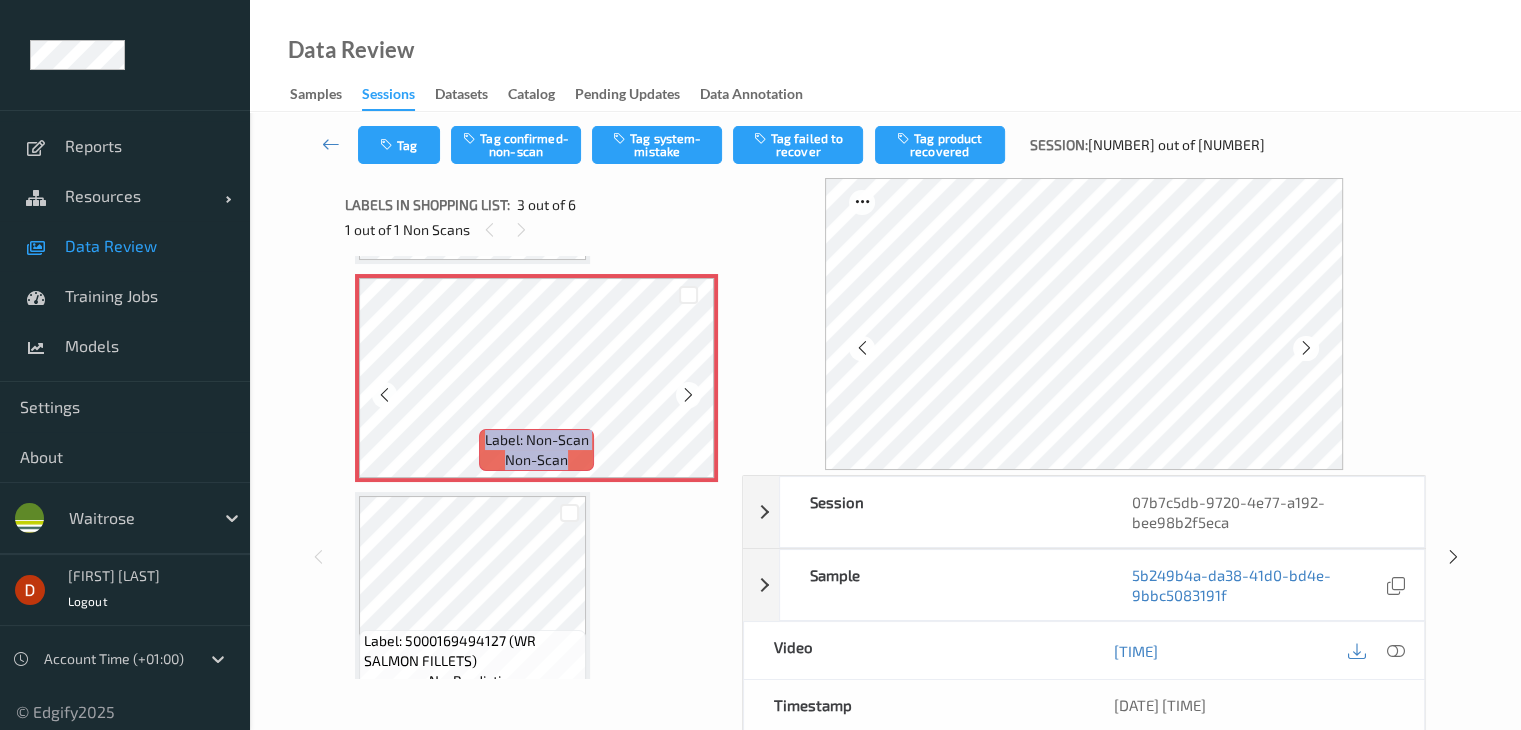 click at bounding box center [688, 395] 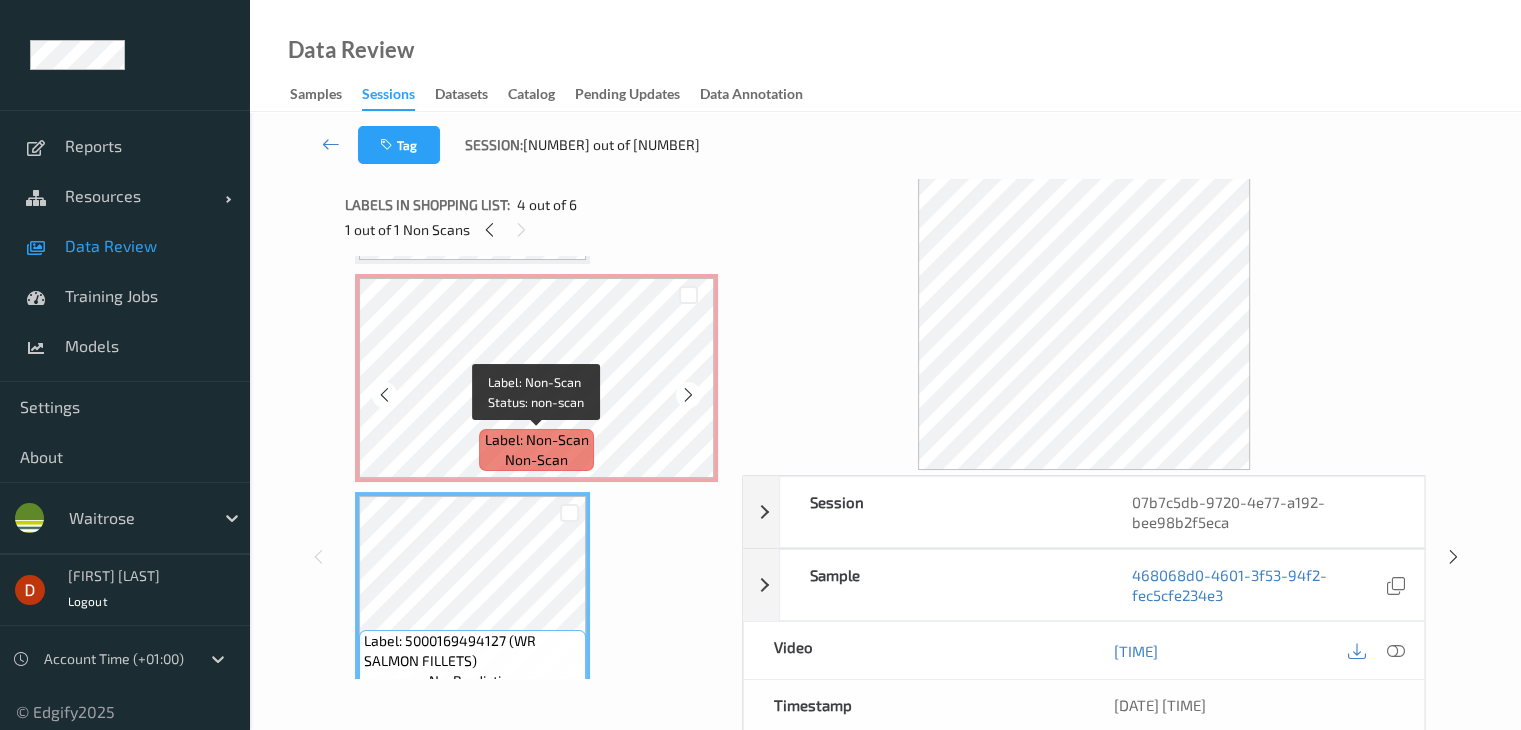 click on "Label: Non-Scan" at bounding box center [537, 440] 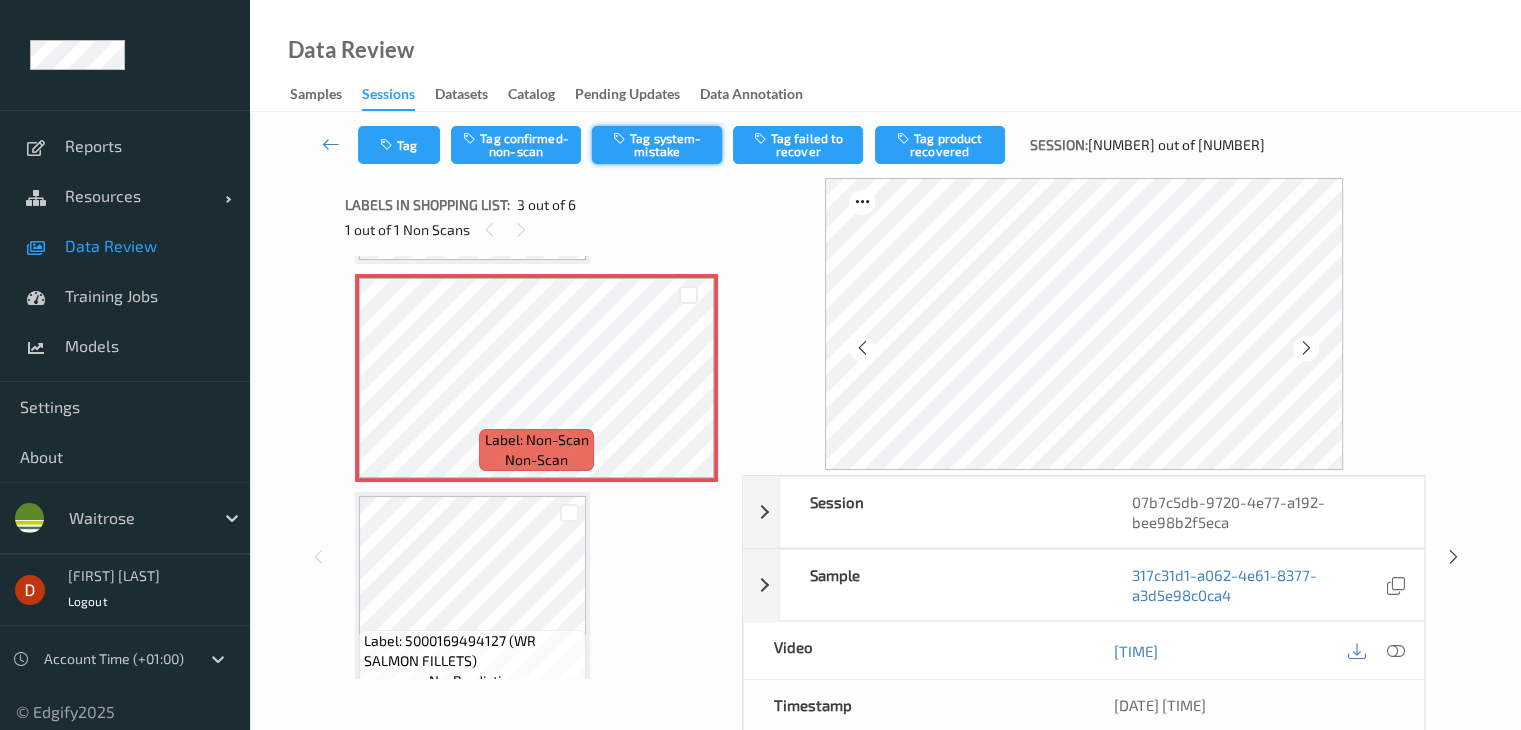 click on "Tag   system-mistake" at bounding box center (657, 145) 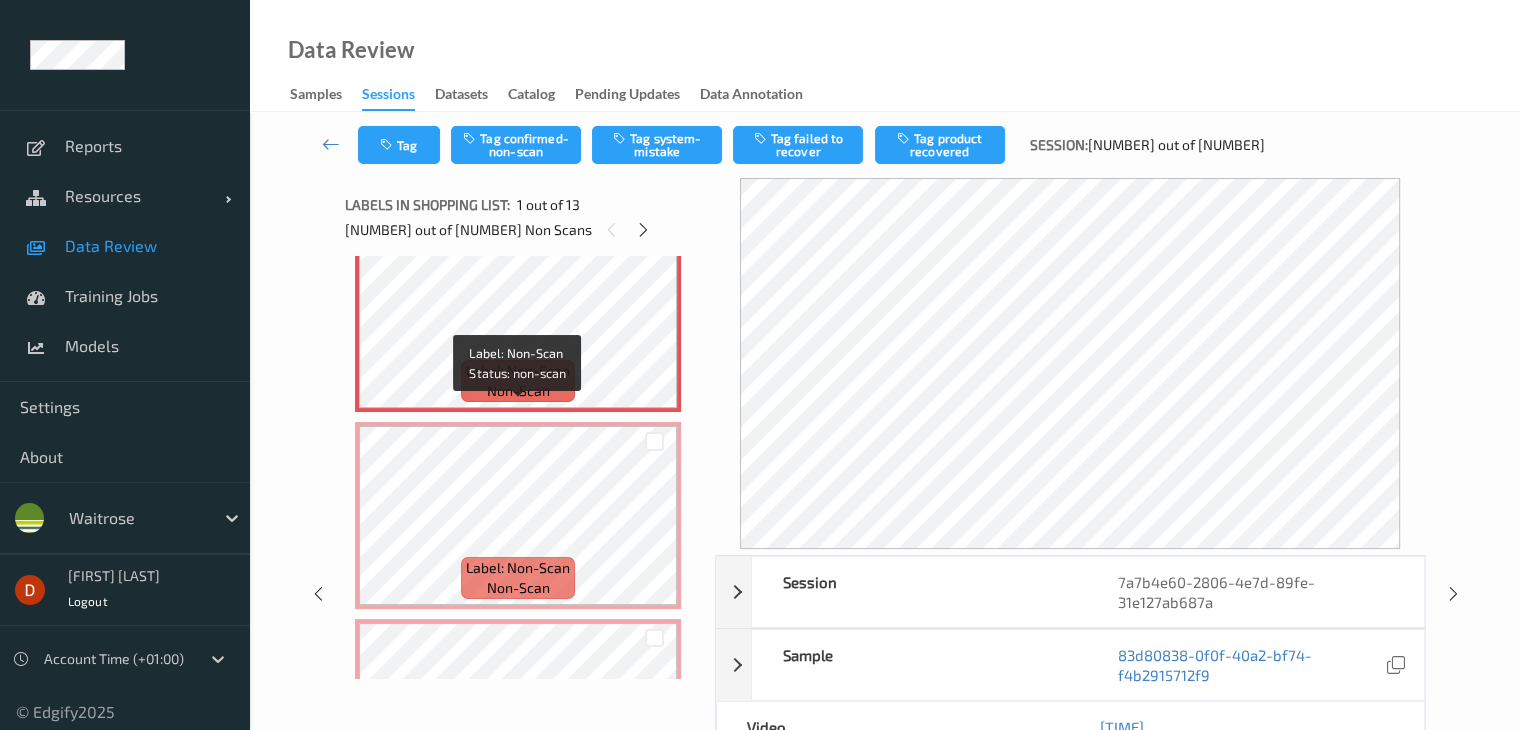 scroll, scrollTop: 0, scrollLeft: 0, axis: both 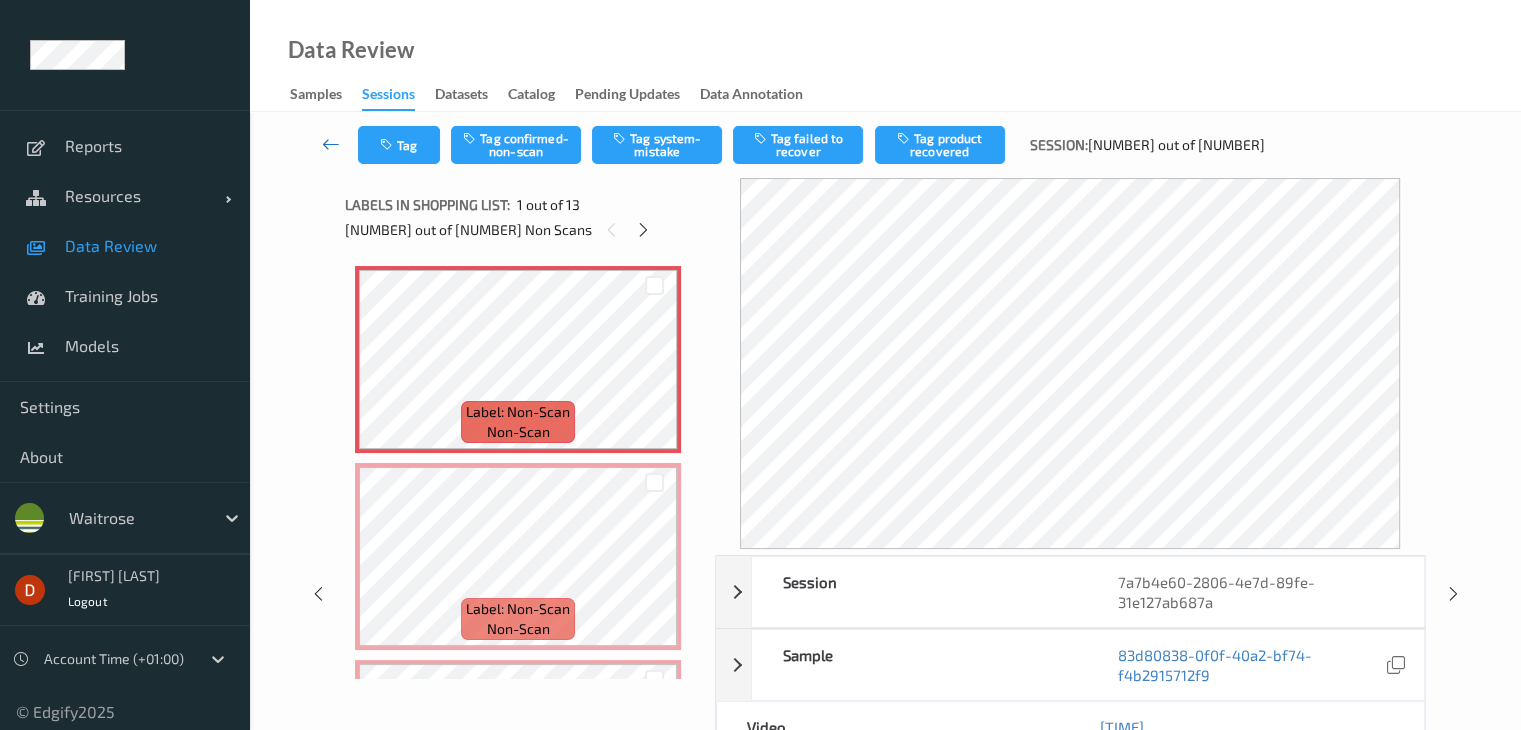 click at bounding box center (331, 145) 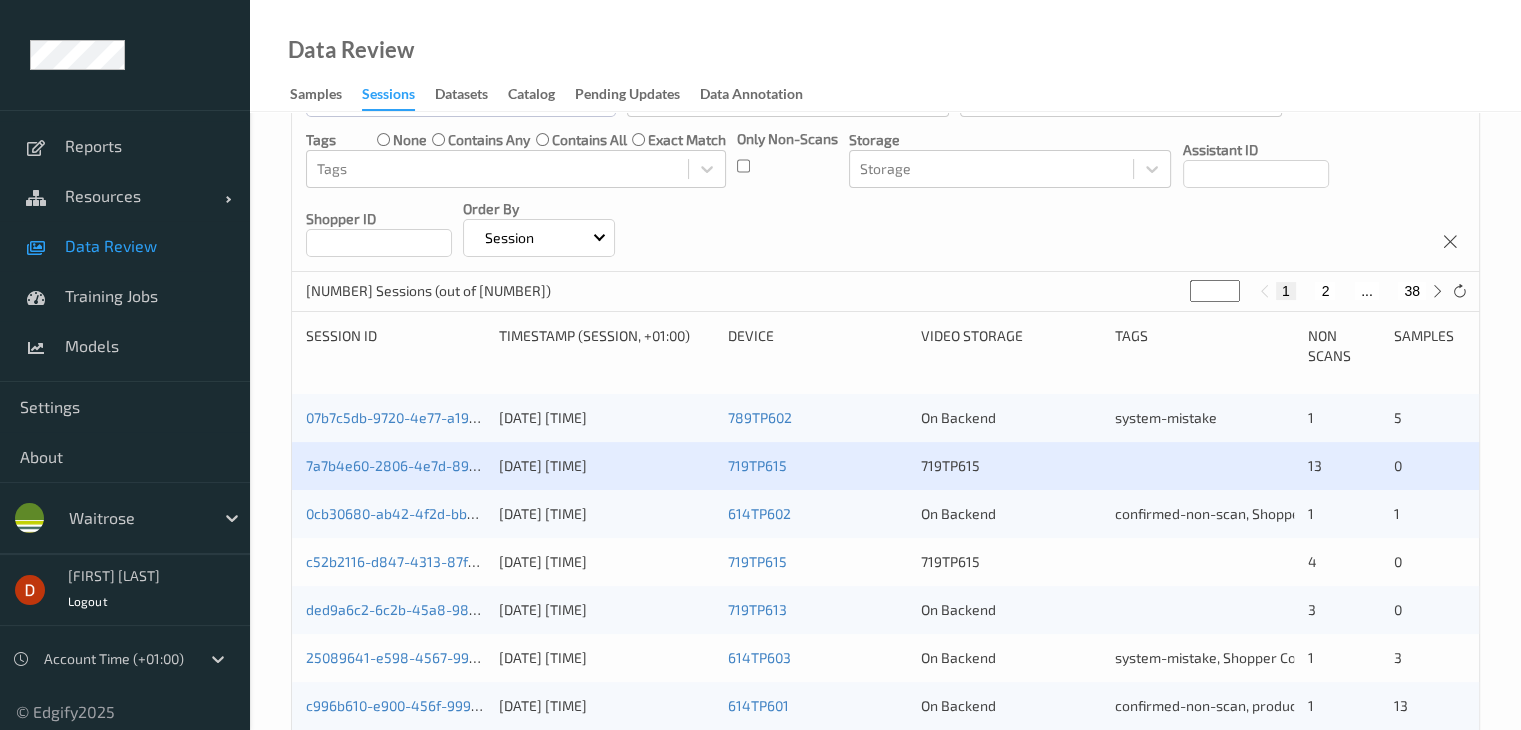 scroll, scrollTop: 0, scrollLeft: 0, axis: both 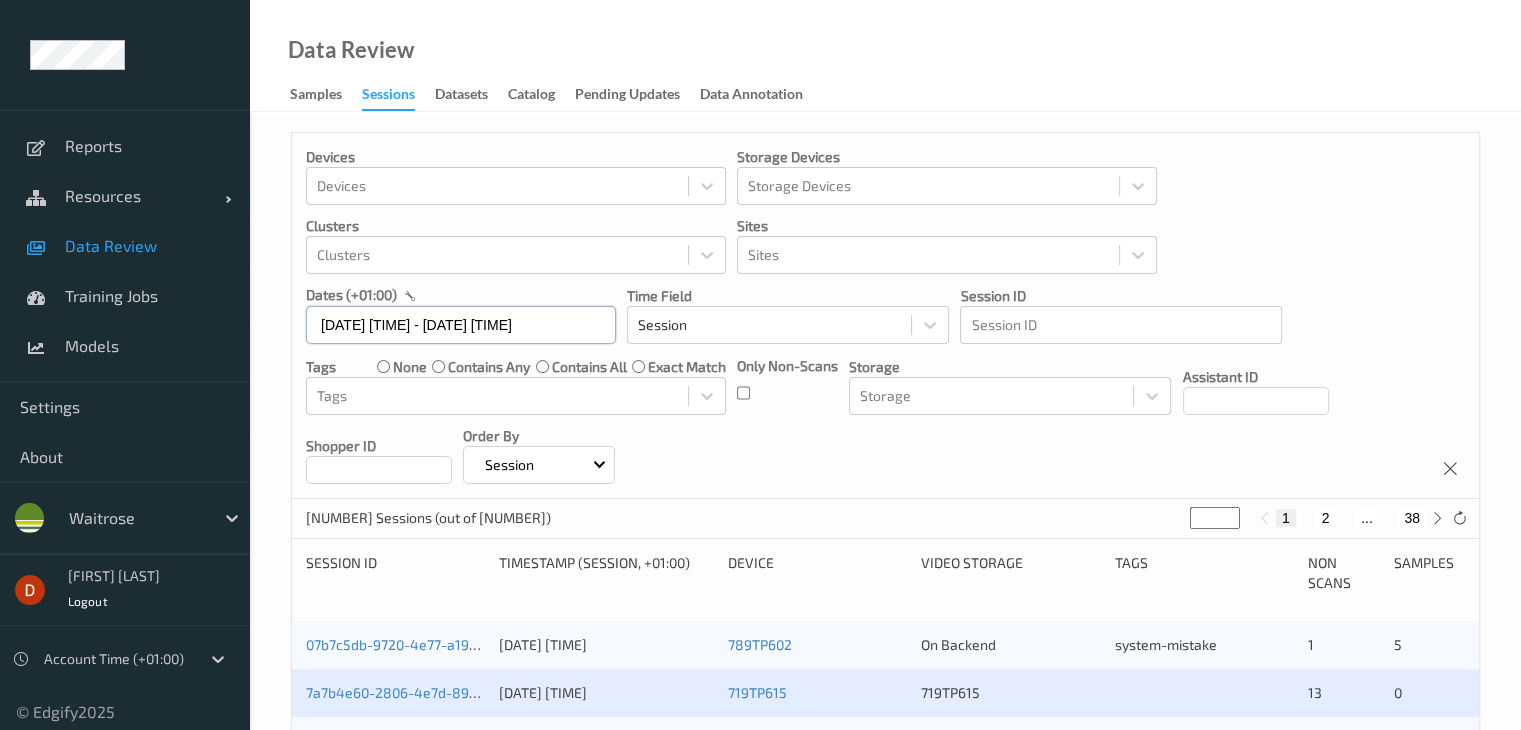 click on "[DATE] [TIME] - [DATE] [TIME]" at bounding box center [461, 325] 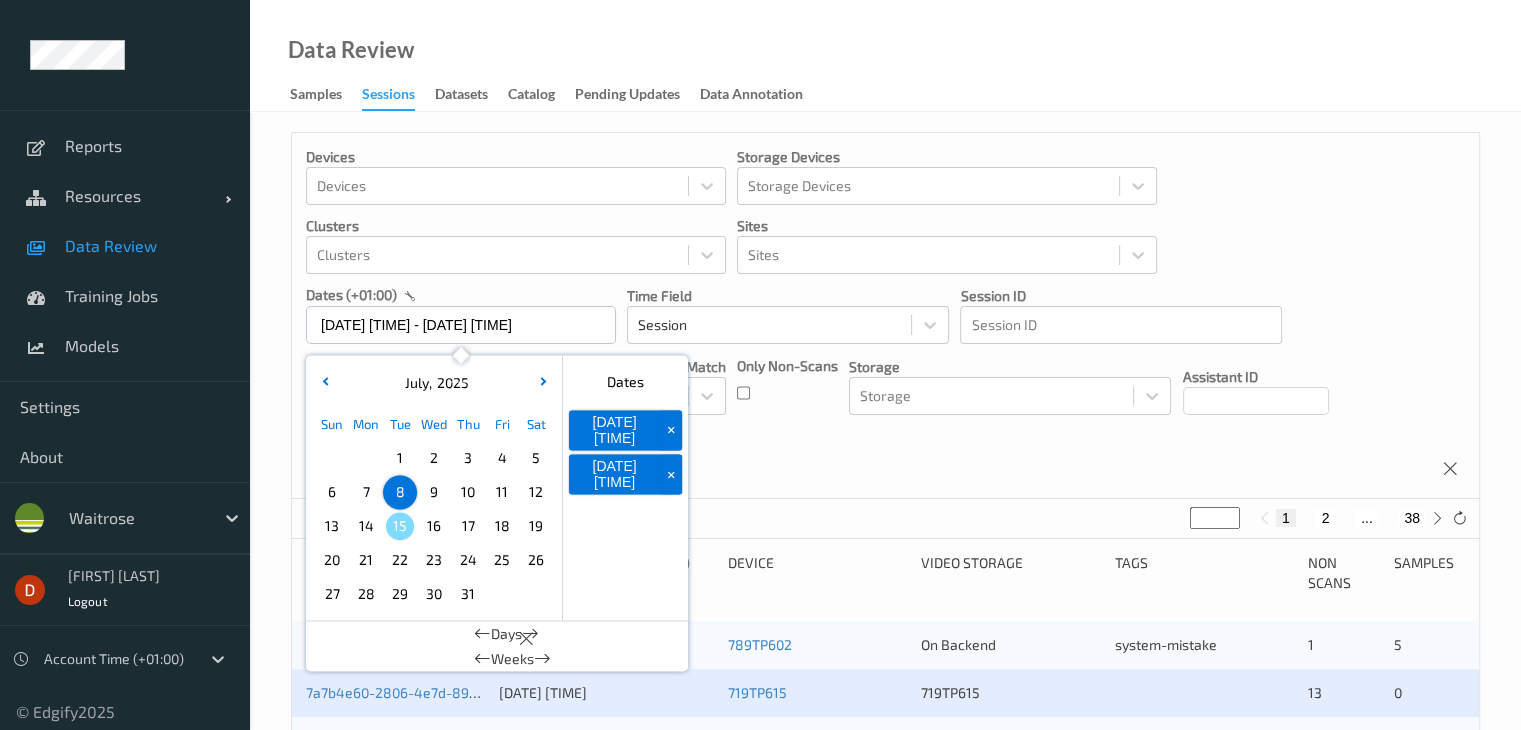click on "7" at bounding box center (366, 492) 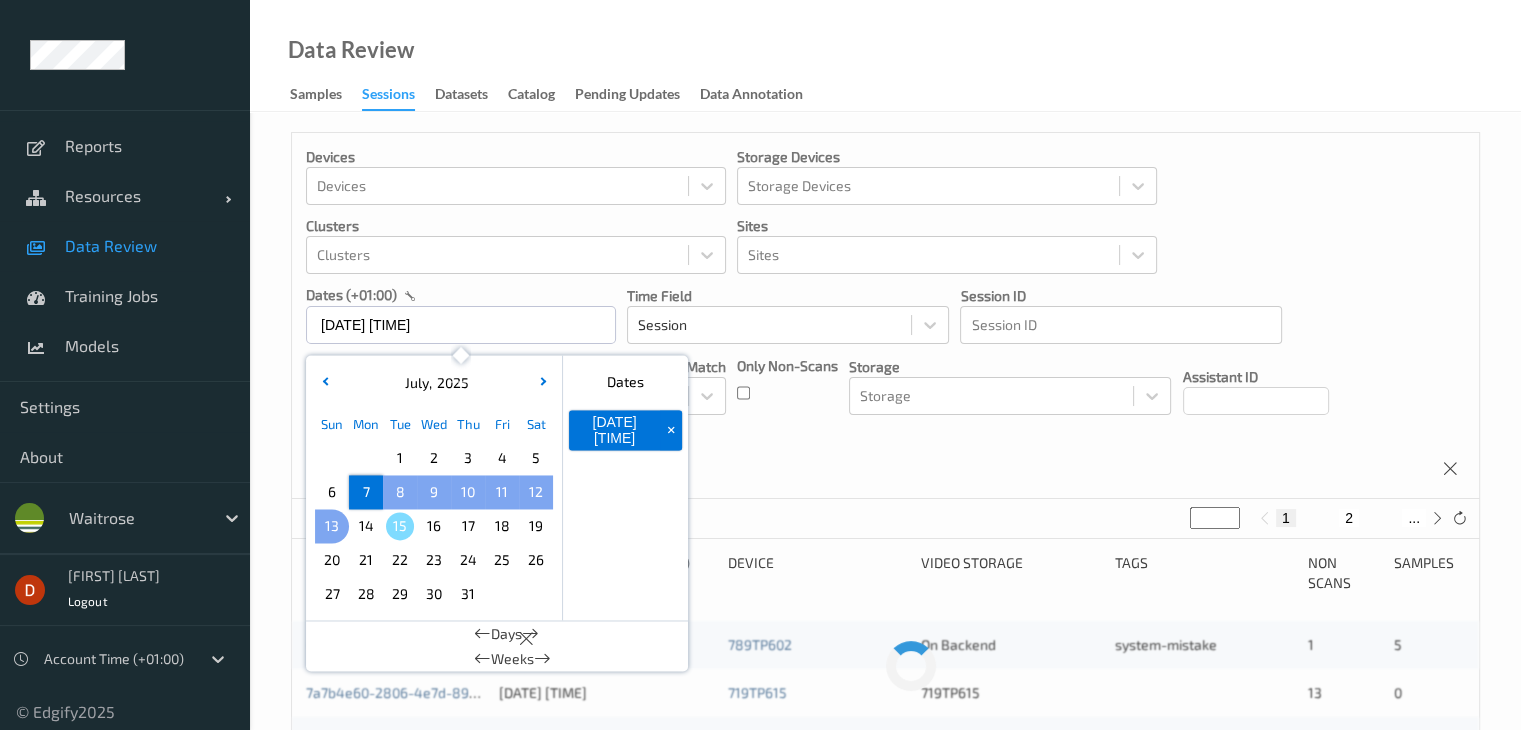 click on "13" at bounding box center [332, 526] 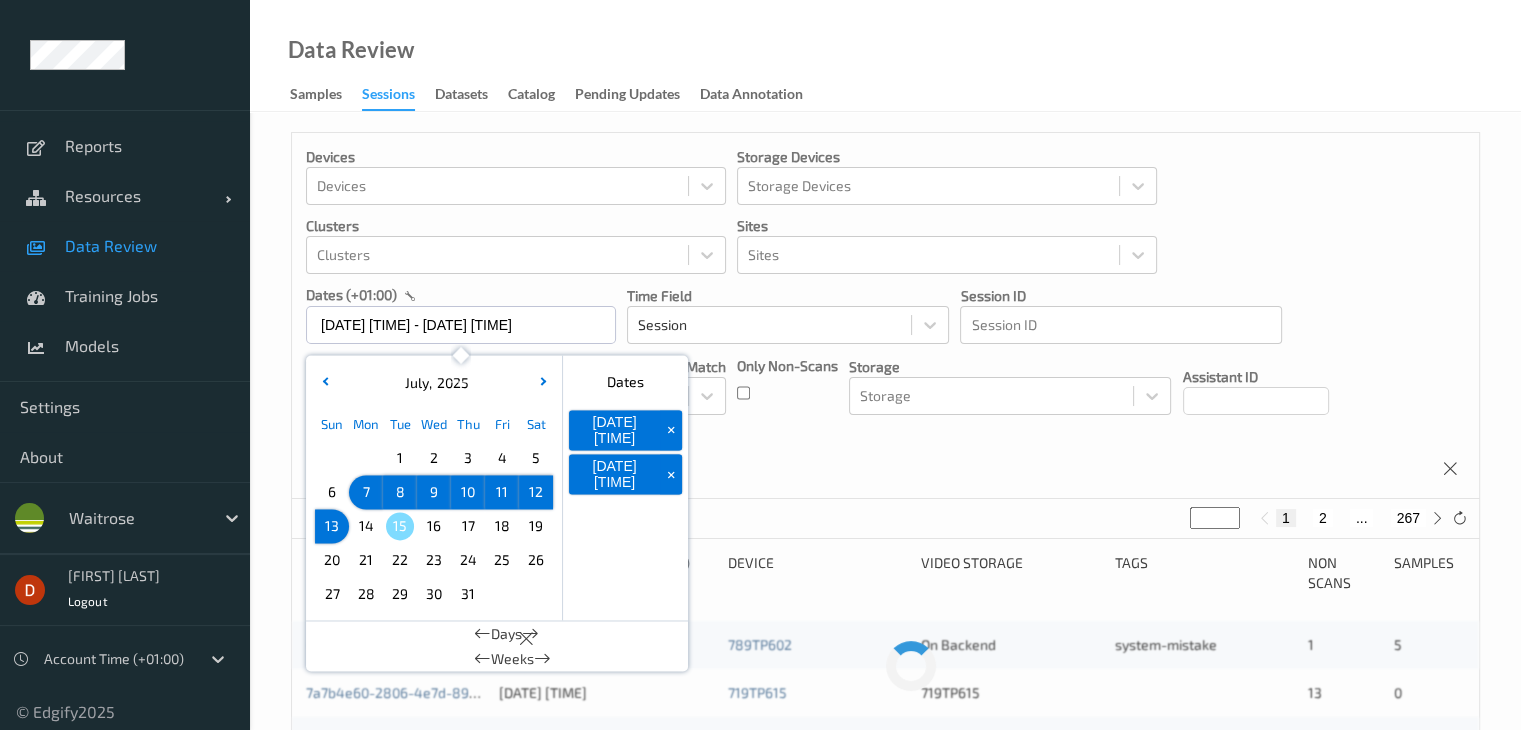 click on "Devices Devices Storage Devices Storage Devices Clusters Clusters Sites Sites dates (+[TIMEZONE]) [DATE] [TIME] - [DATE] [TIME] [MONTH] , [YEAR] Sun Mon Tue Wed Thu Fri Sat 1 2 3 4 5 6 7 8 9 10 11 12 13 14 15 16 17 18 19 20 21 22 23 24 25 26 27 28 29 30 31 January February March April May June July August September October November December 2021 2022 2023 2024 2025 2026 2027 2028 2029 2030 2031 2032 Dates [DATE] [TIME] + [DATE] [TIME] + Days Weeks Time Field Session Session ID Session ID Tags none contains any contains all exact match Tags Only Non-Scans Storage Storage Assistant ID Shopper ID Order By Session" at bounding box center (885, 316) 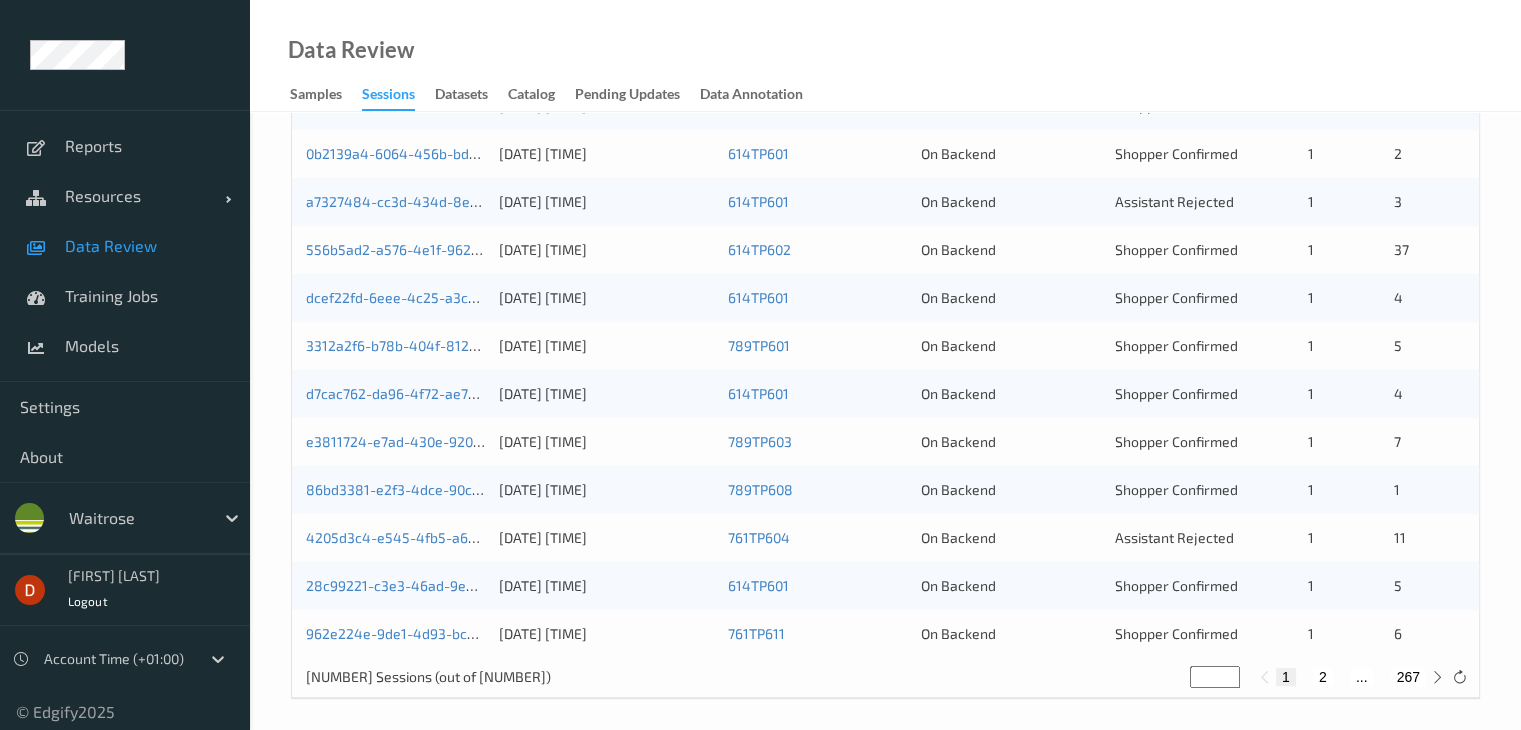 scroll, scrollTop: 932, scrollLeft: 0, axis: vertical 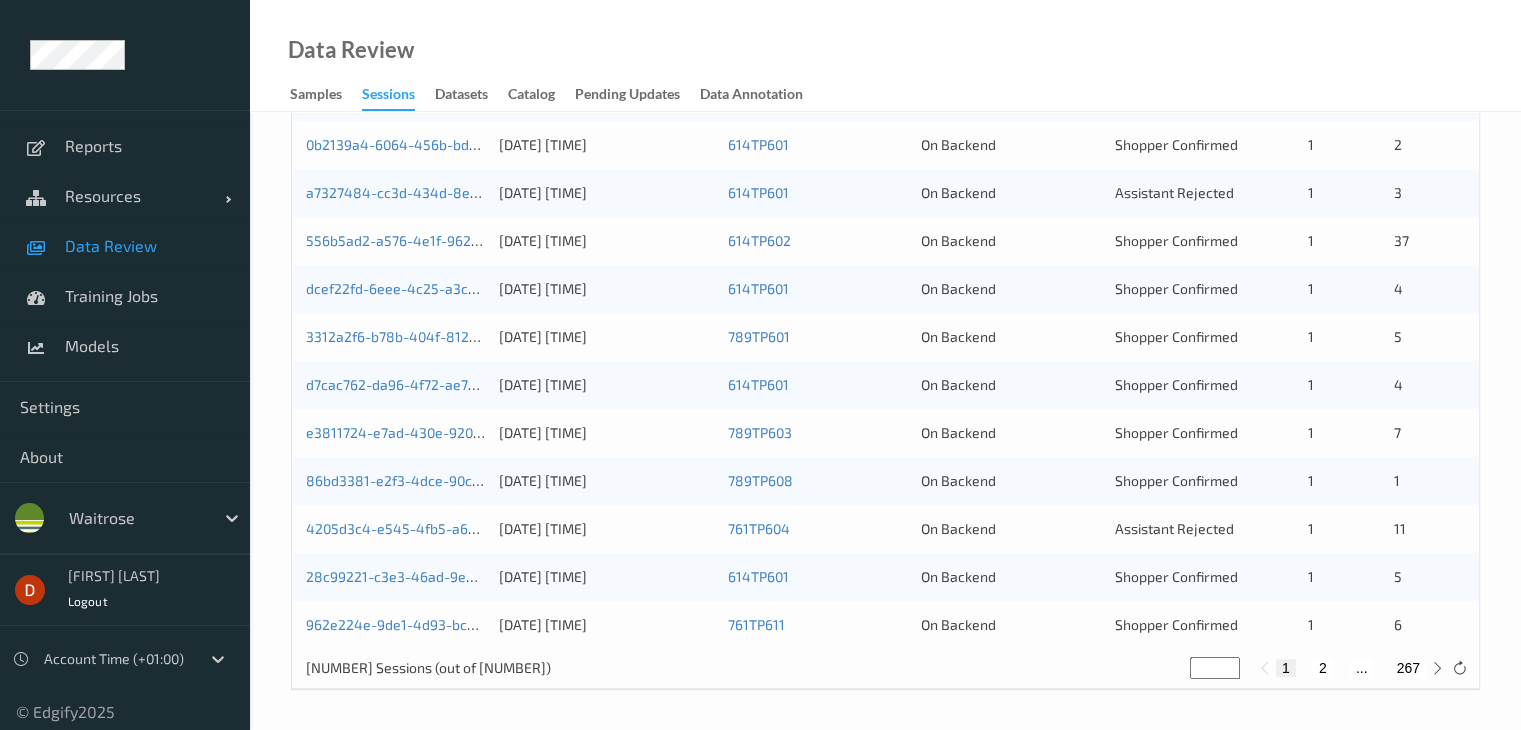 click on "2" at bounding box center [1323, 668] 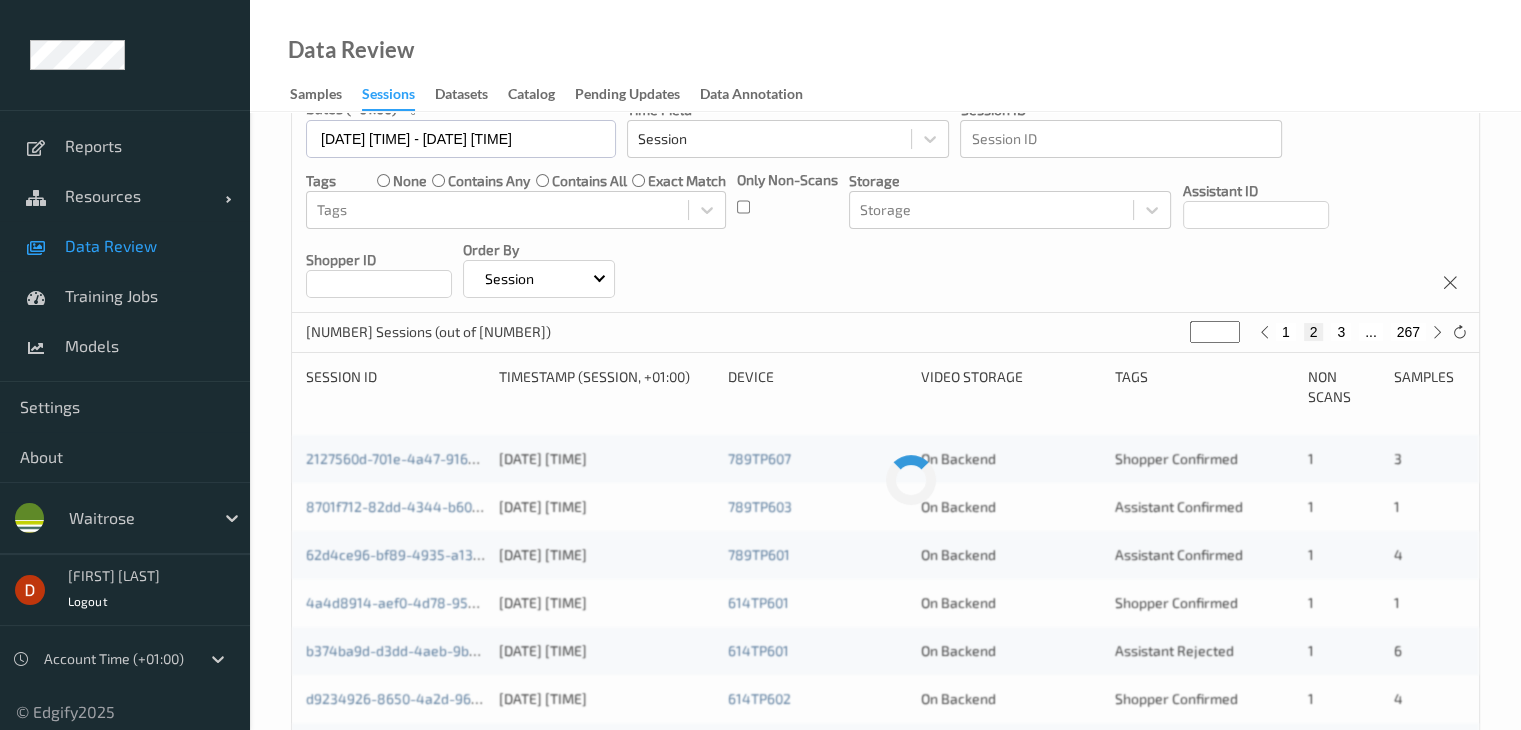 scroll, scrollTop: 0, scrollLeft: 0, axis: both 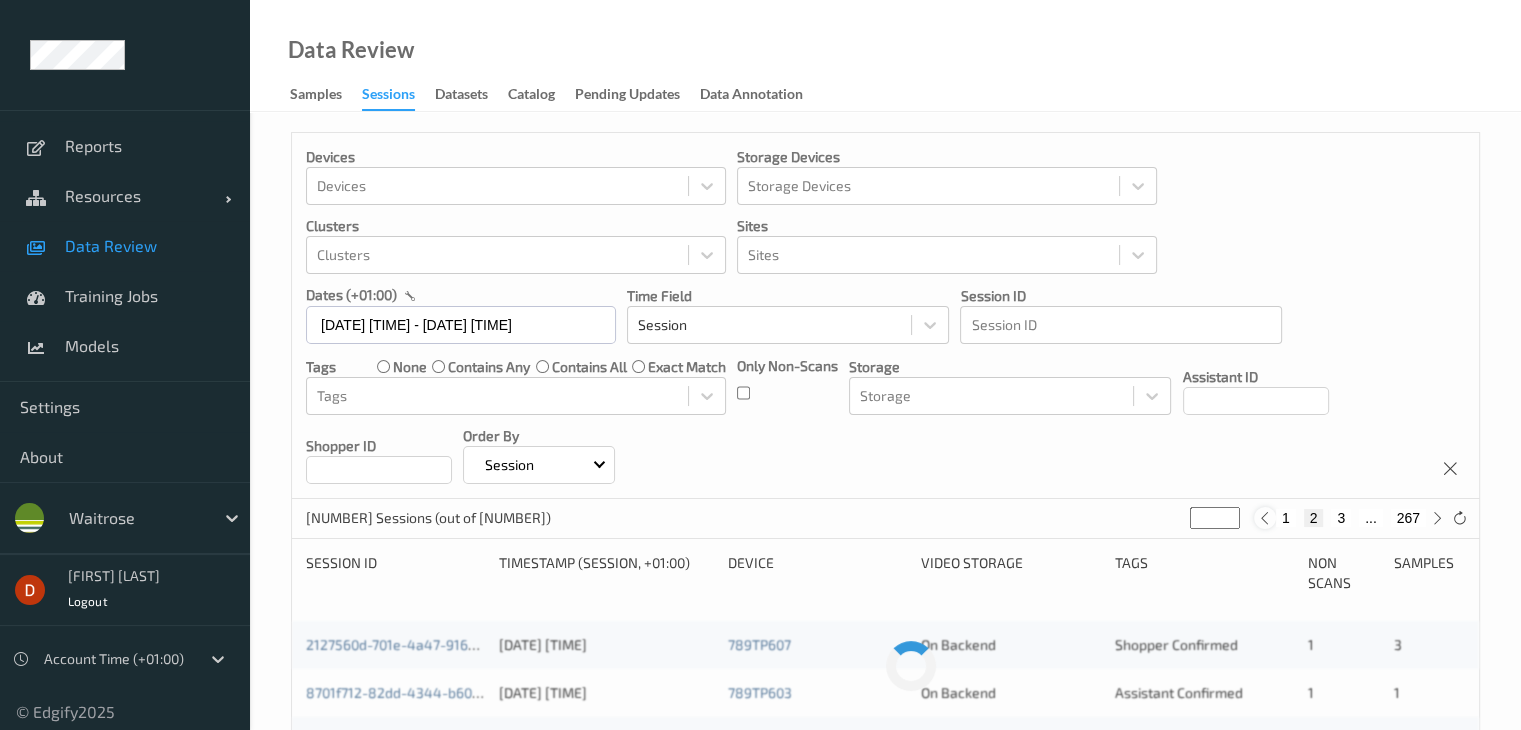 drag, startPoint x: 1280, startPoint y: 522, endPoint x: 1260, endPoint y: 521, distance: 20.024984 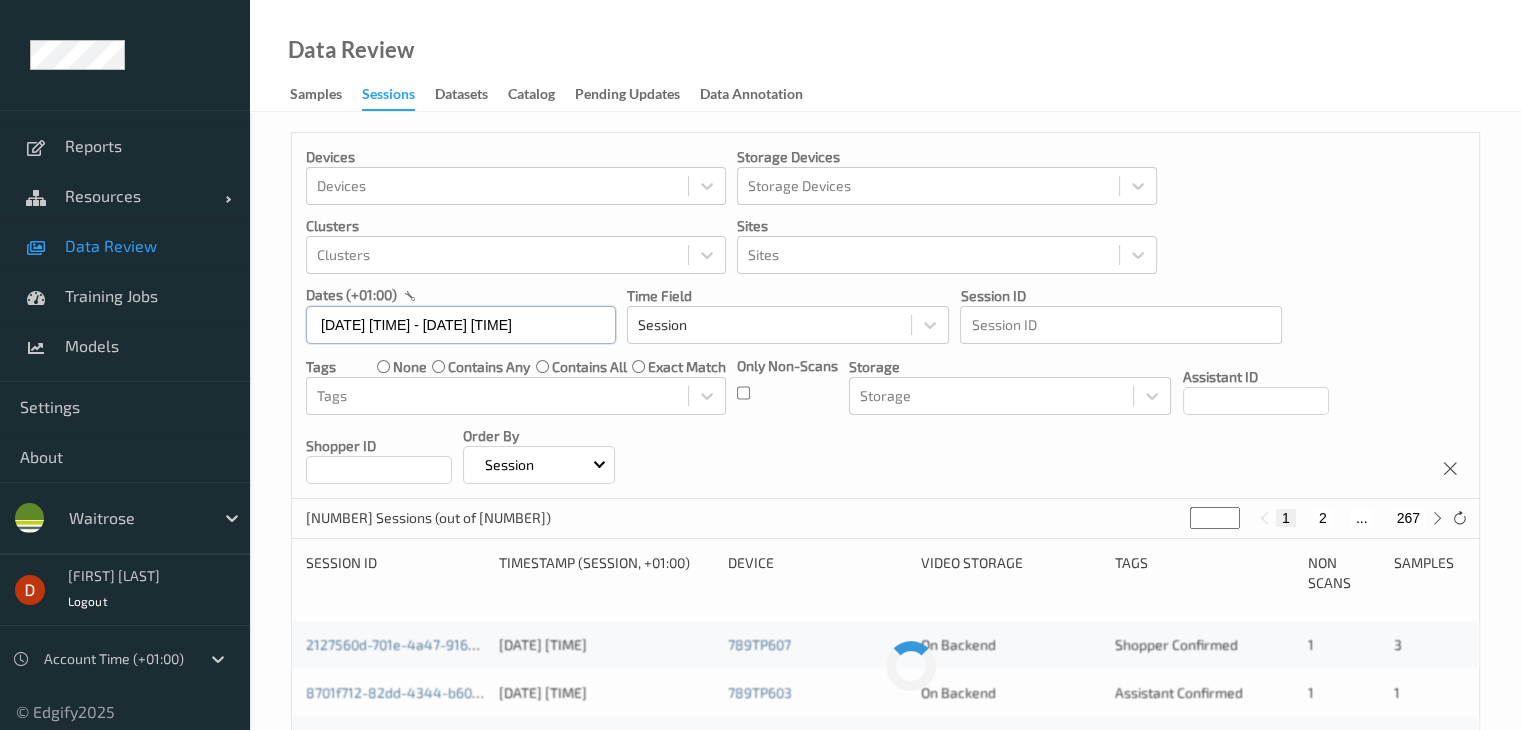 click on "[DATE] [TIME] - [DATE] [TIME]" at bounding box center [461, 325] 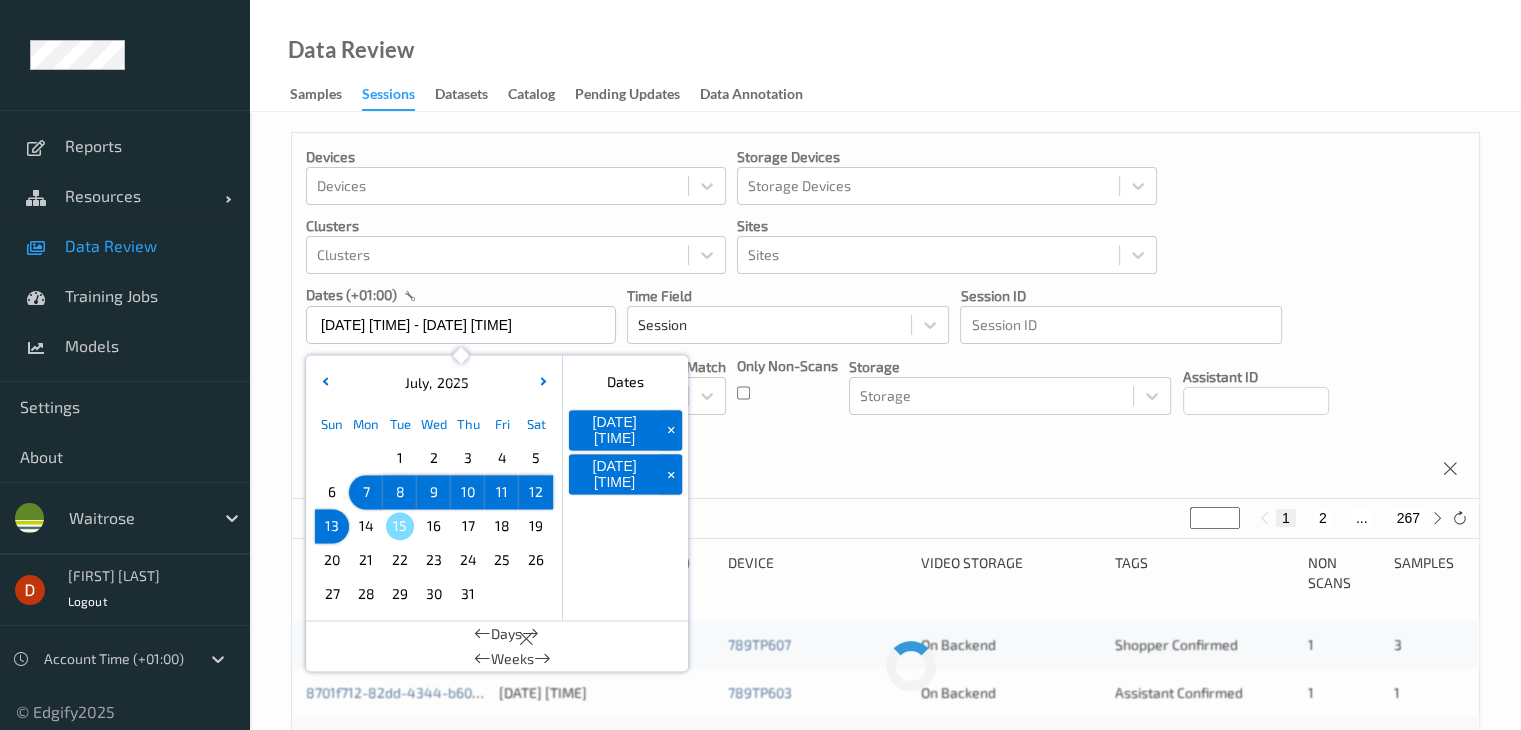 click on "7" at bounding box center [366, 492] 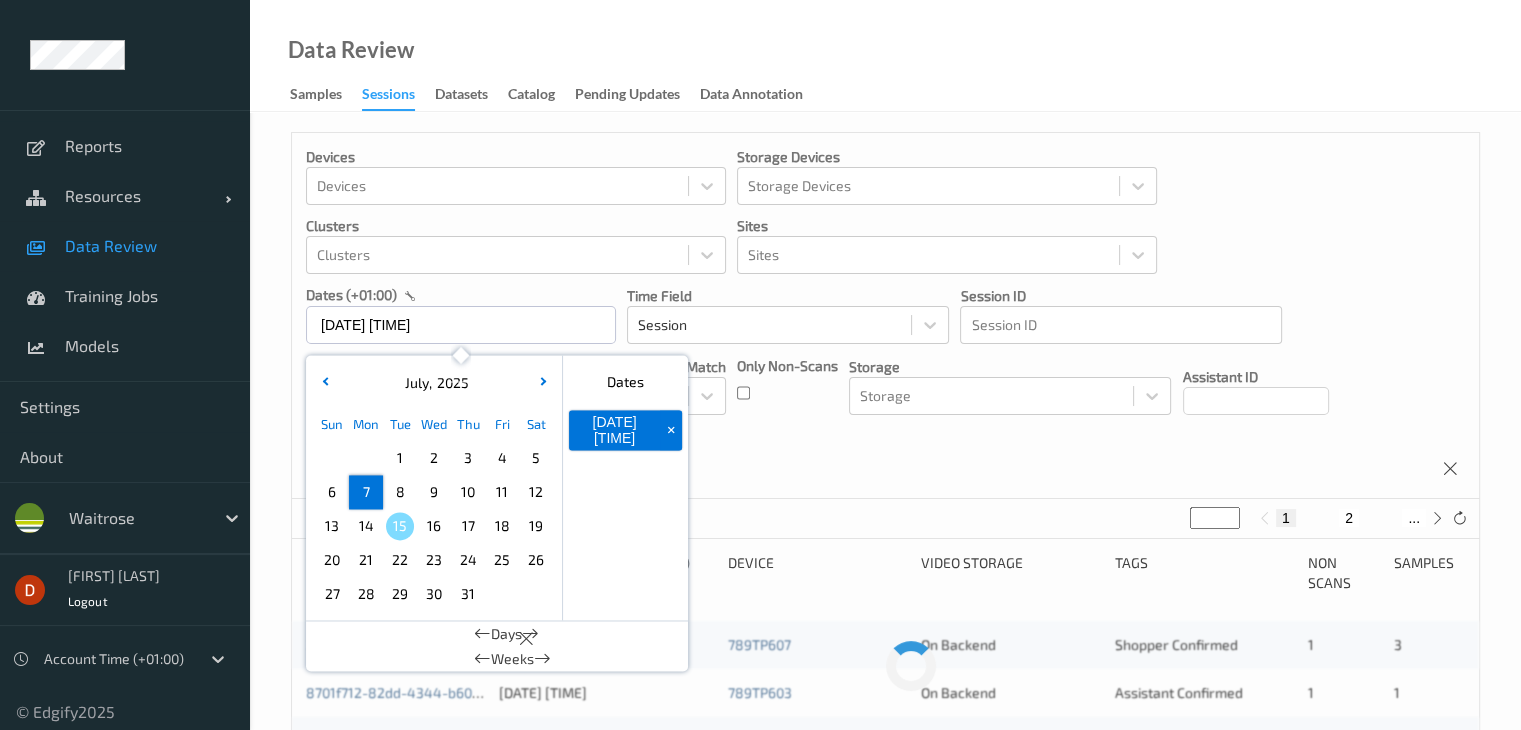 click on "7" at bounding box center (366, 492) 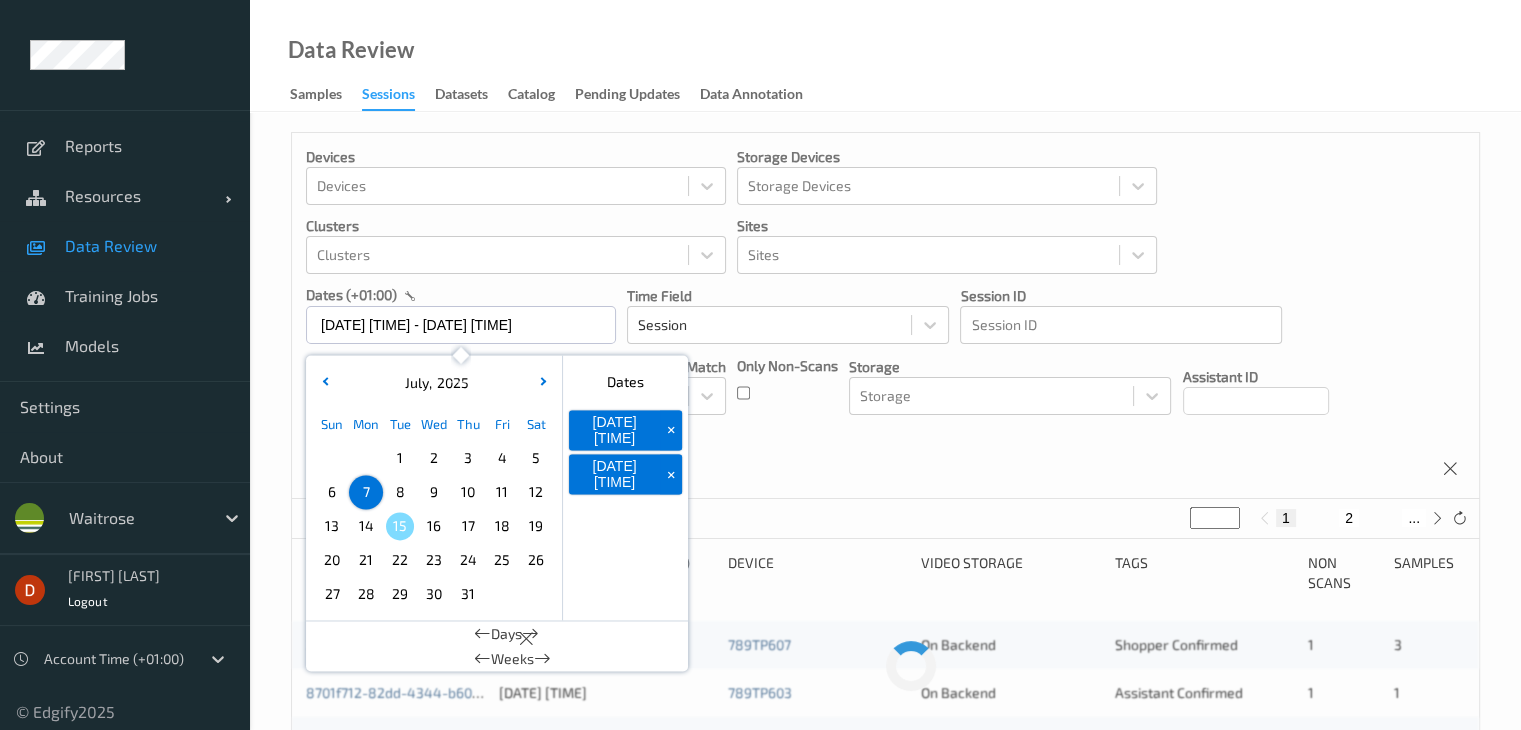 click on "Devices Devices Storage Devices Storage Devices Clusters Clusters Sites Sites dates (+[TIMEZONE]) [DATE] [TIME] - [DATE] [TIME] [MONTH] , [YEAR] Sun Mon Tue Wed Thu Fri Sat 1 2 3 4 5 6 7 8 9 10 11 12 13 14 15 16 17 18 19 20 21 22 23 24 25 26 27 28 29 30 31 January February March April May June July August September October November December 2021 2022 2023 2024 2025 2026 2027 2028 2029 2030 2031 2032 Dates [DATE] [TIME] + [DATE] [TIME] + Days Weeks Time Field Session Session ID Session ID Tags none contains any contains all exact match Tags Only Non-Scans Storage Storage Assistant ID Shopper ID Order By Session" at bounding box center [885, 316] 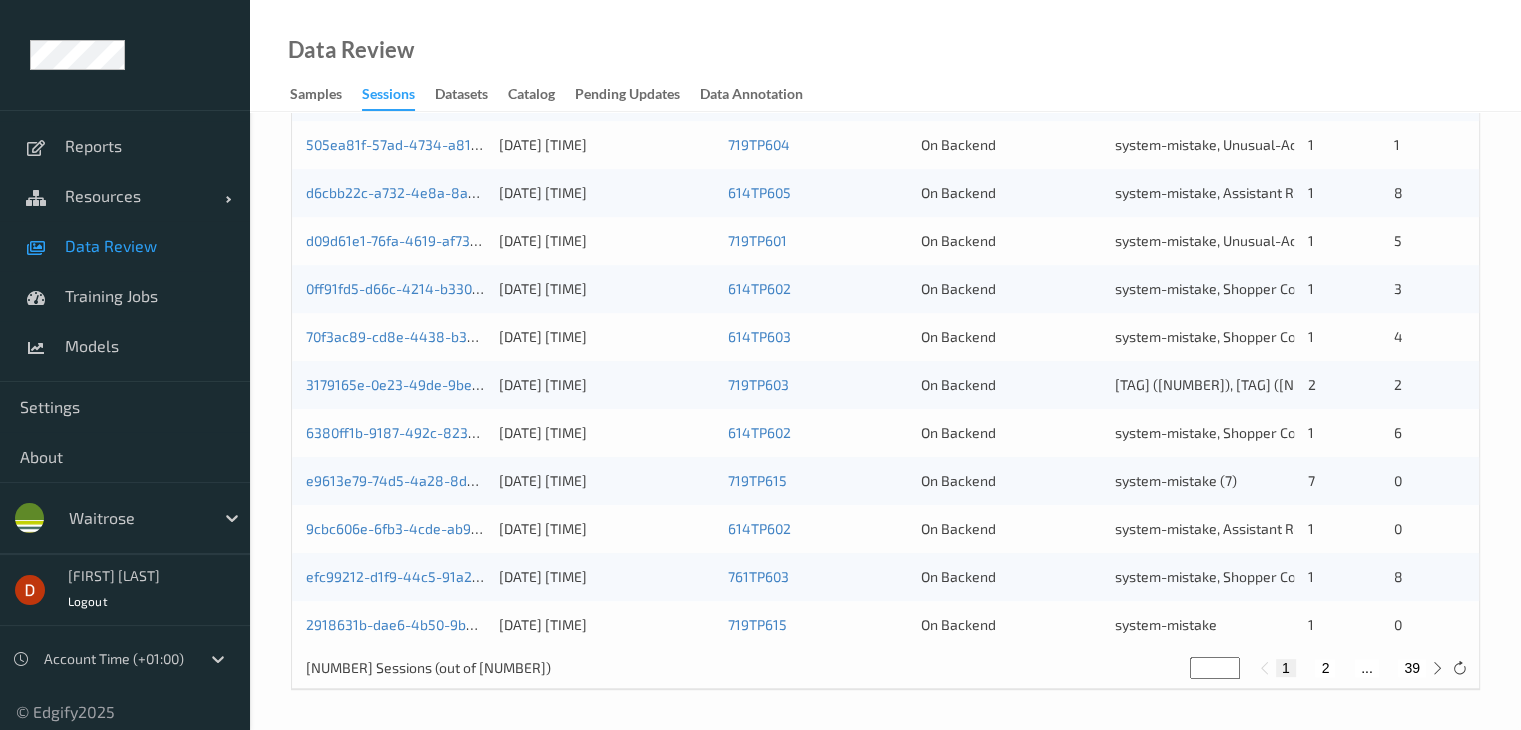 click on "2" at bounding box center (1325, 668) 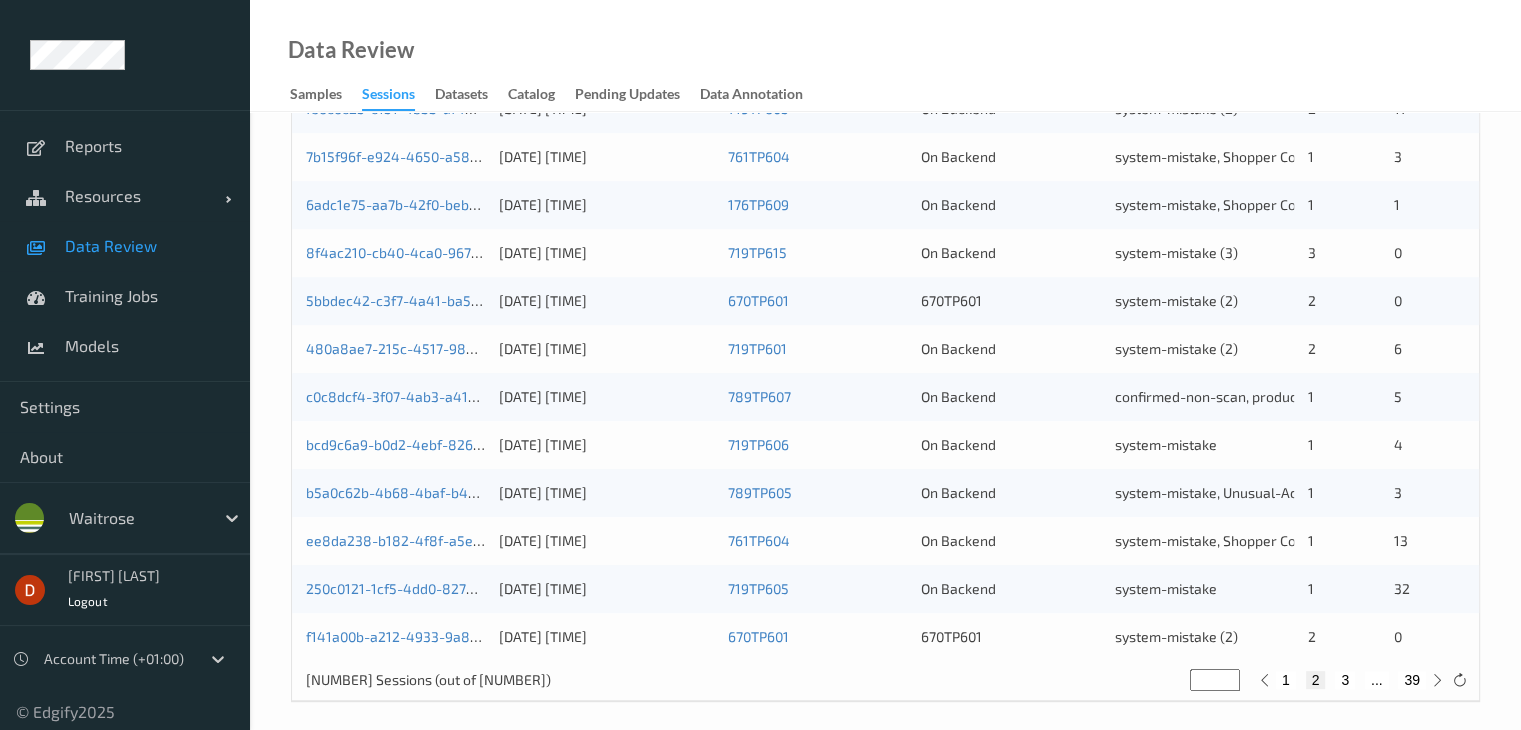 scroll, scrollTop: 932, scrollLeft: 0, axis: vertical 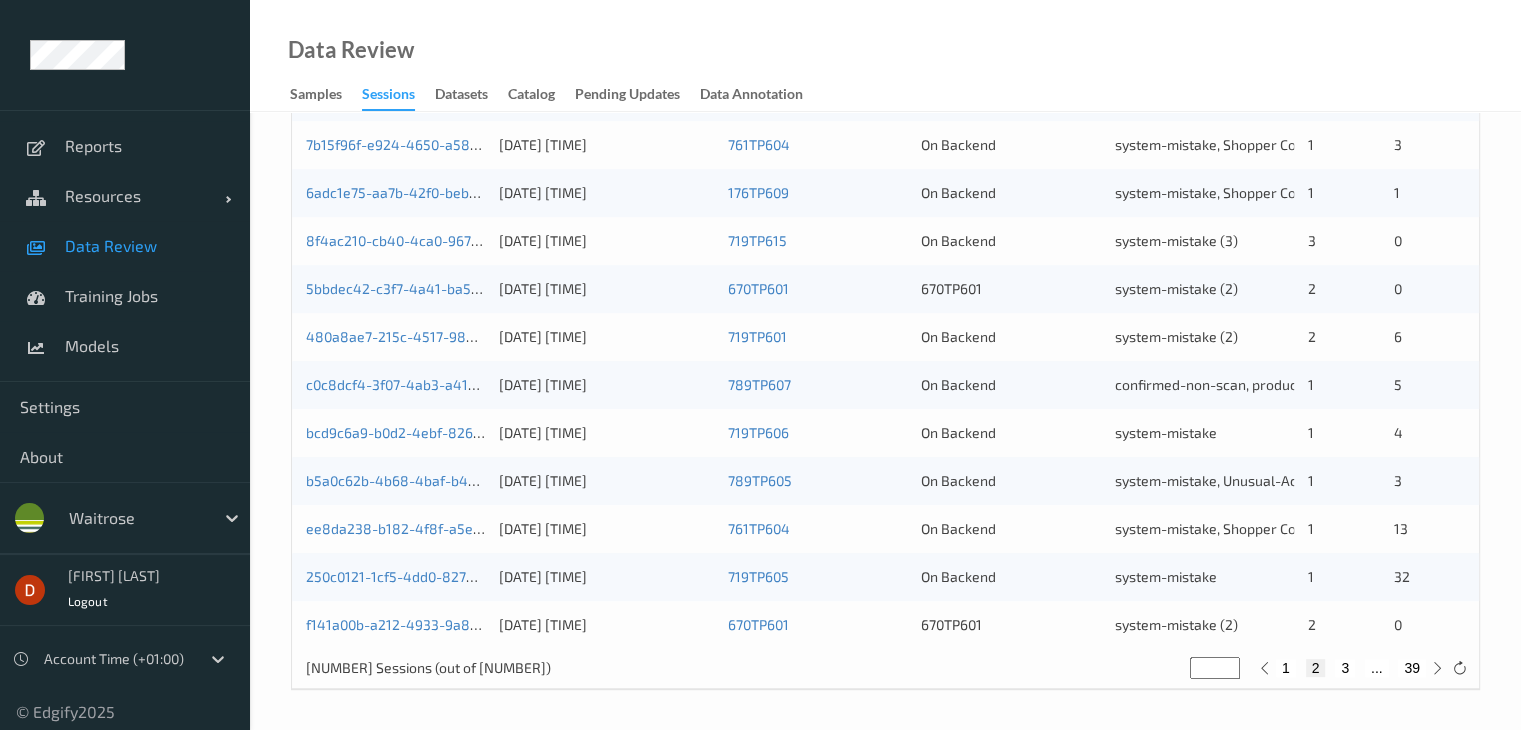 click on "[NUMBER] [NUMBER] [NUMBER] ... [NUMBER]" at bounding box center (1351, 668) 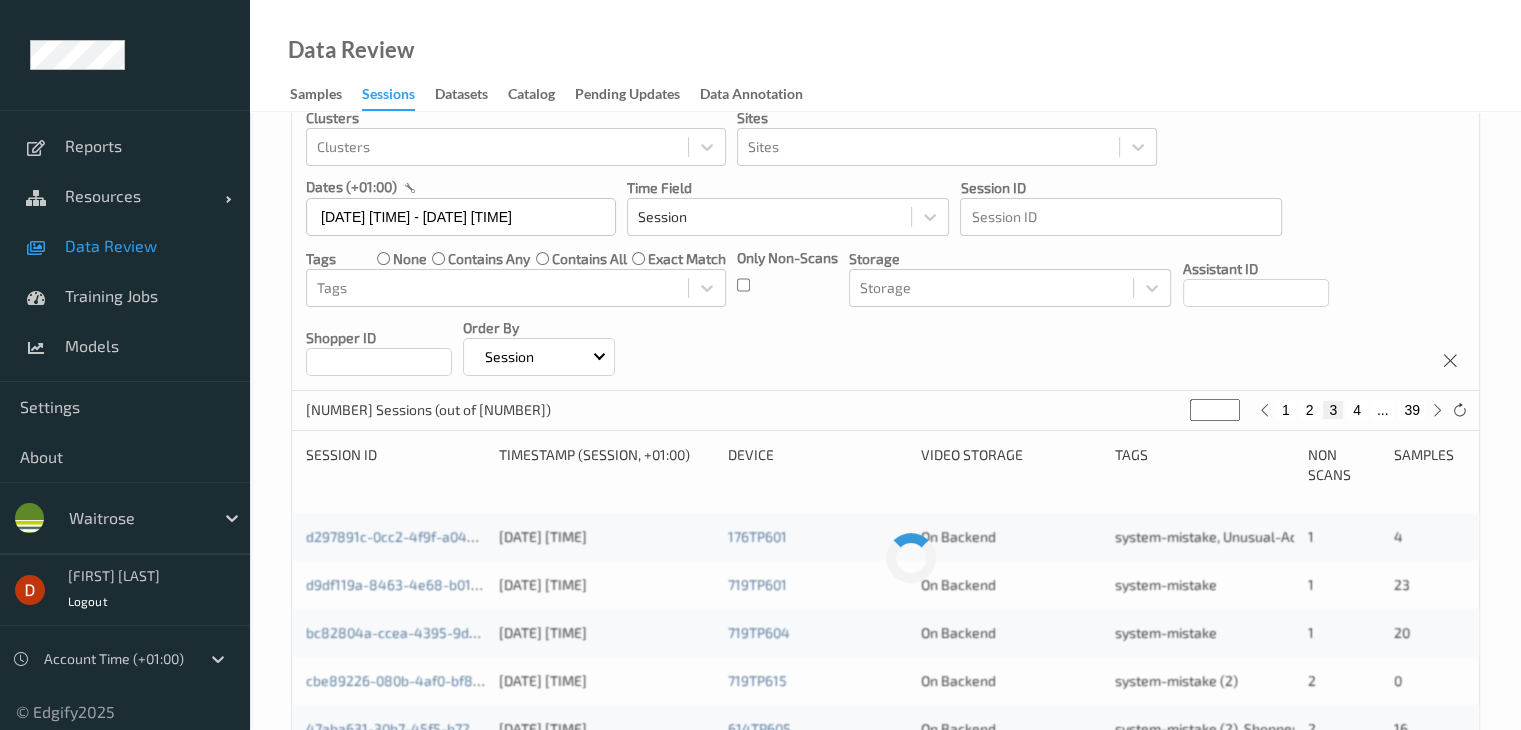 scroll, scrollTop: 100, scrollLeft: 0, axis: vertical 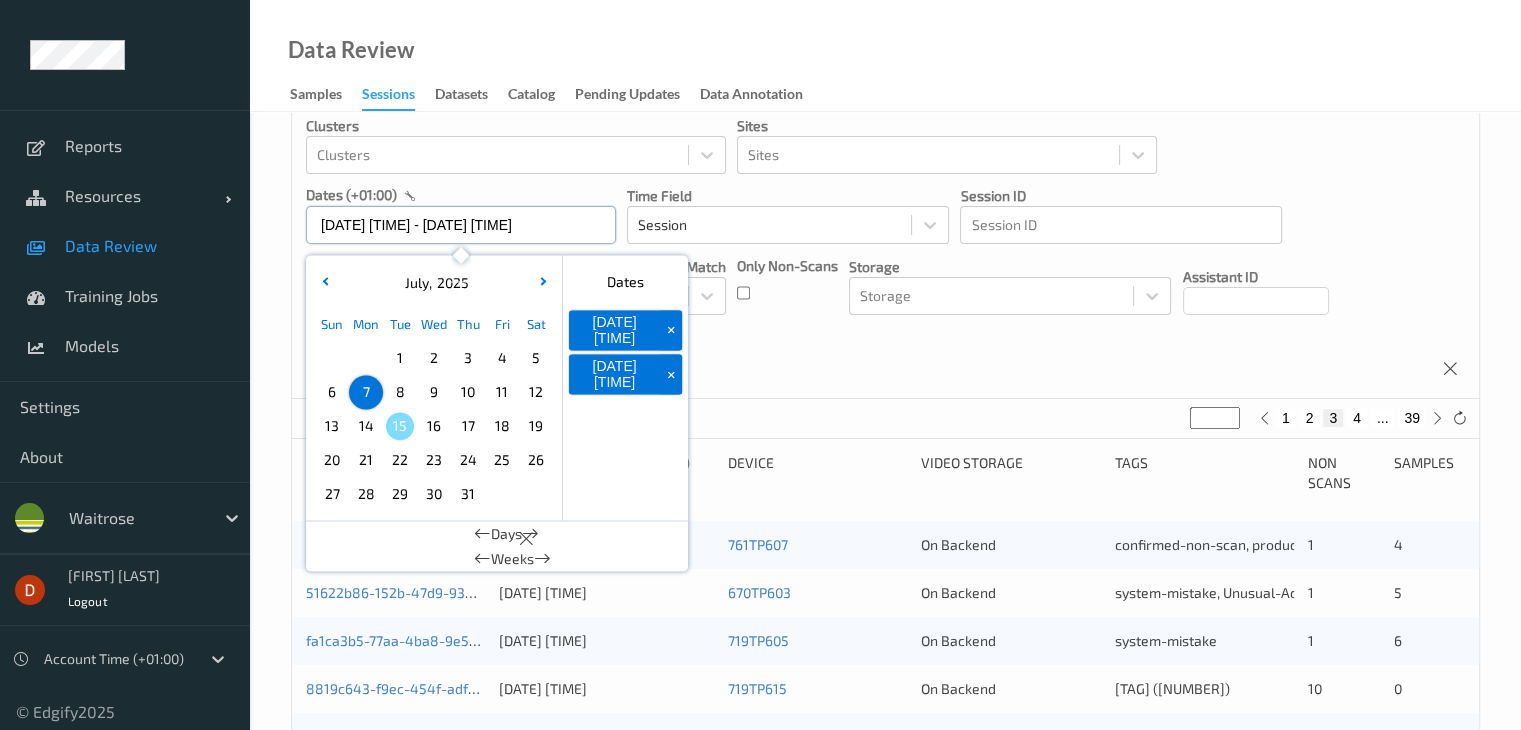 click on "[DATE] [TIME] - [DATE] [TIME]" at bounding box center (461, 225) 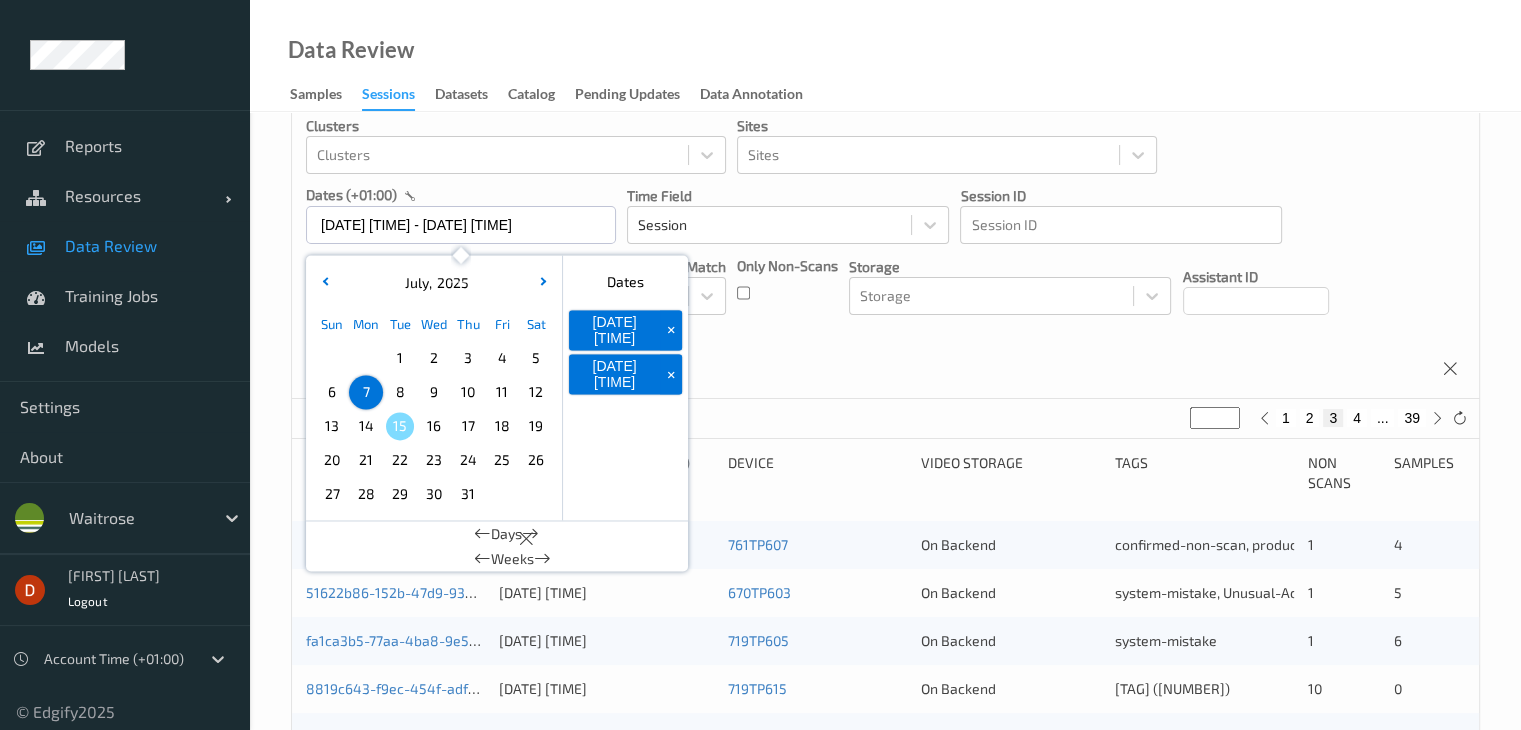 click on "8" at bounding box center (400, 392) 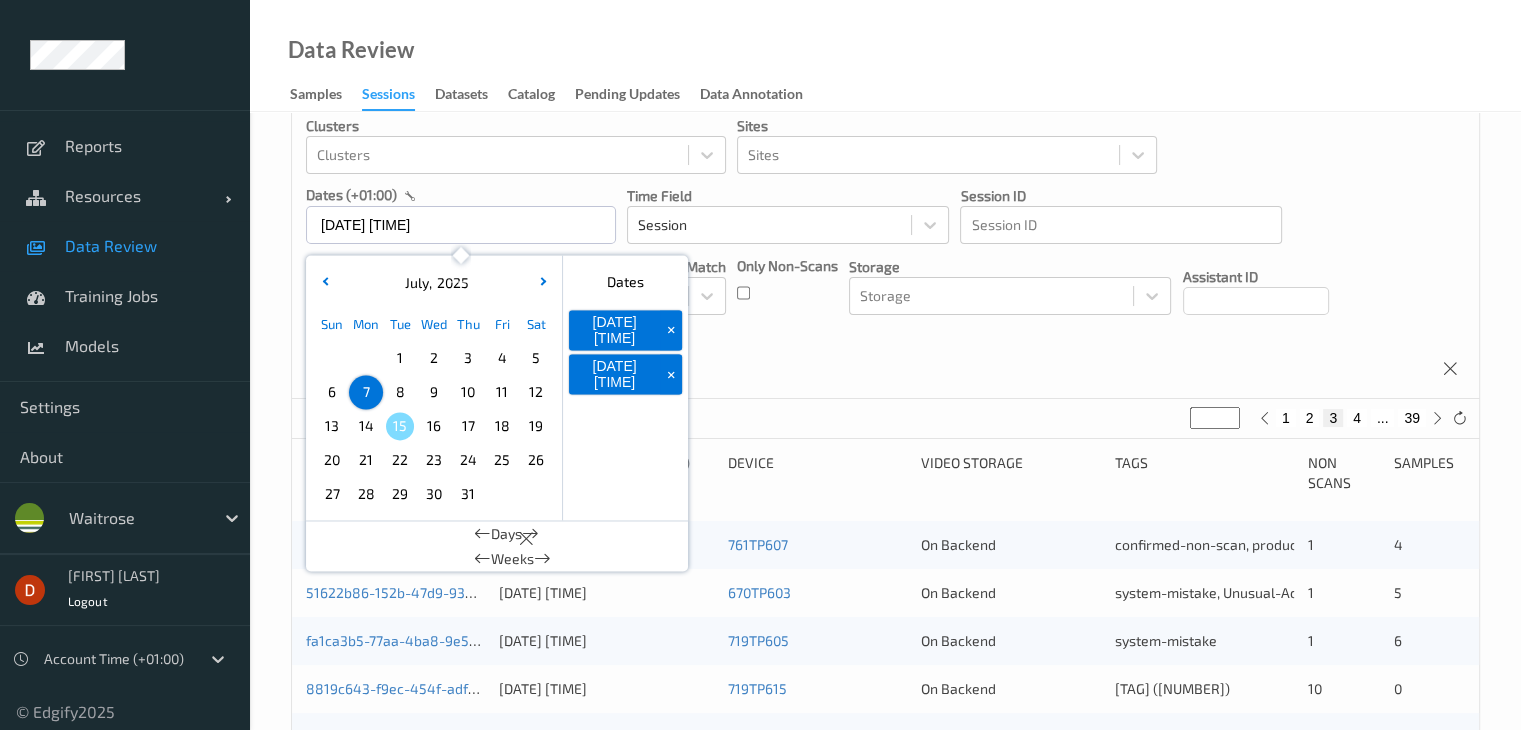 type on "*" 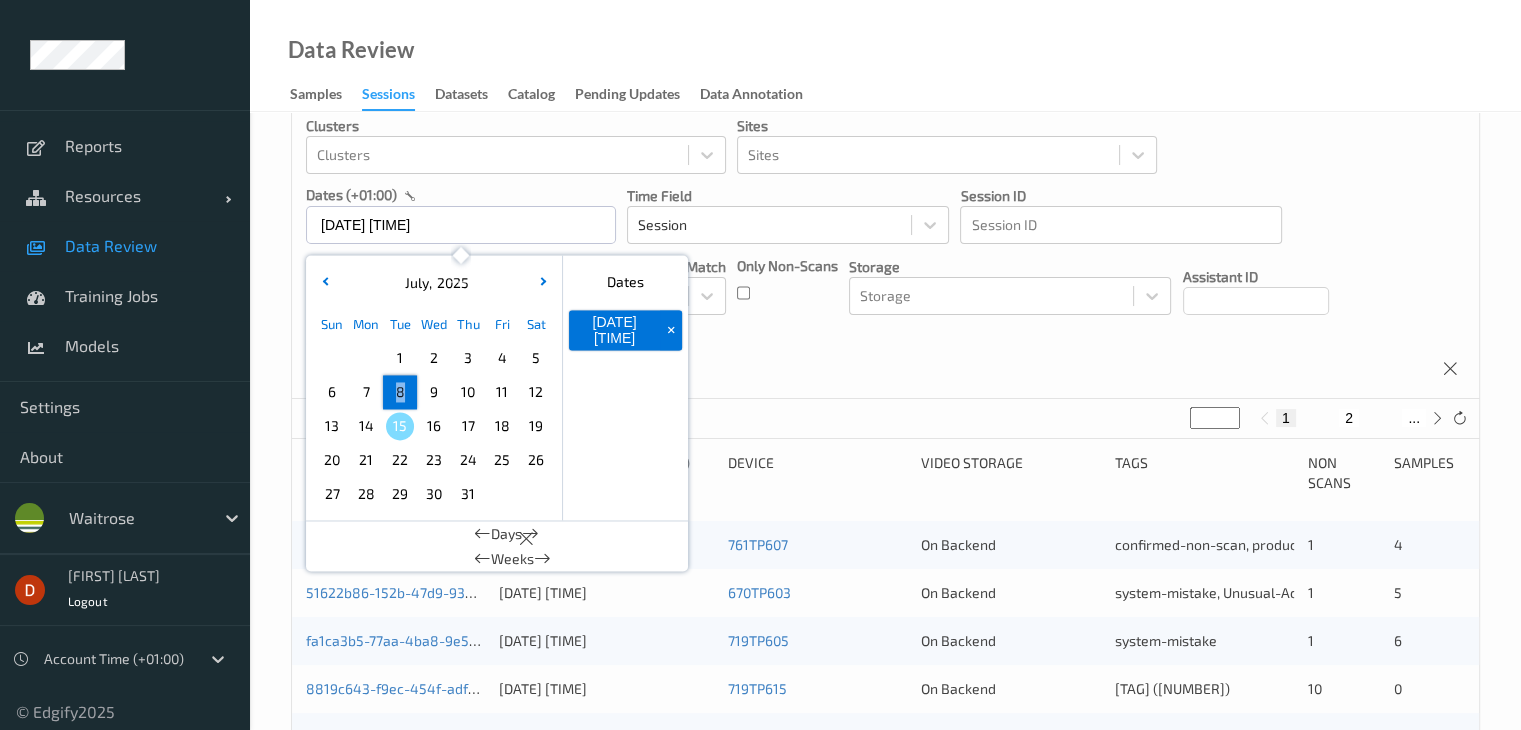 click on "Sun Mon Tue Wed Thu Fri Sat 1 2 3 4 5 6 7 8 9 10 11 12 13 14 15 16 17 18 19 20 21 22 23 24 25 26 27 28 29 30 31" at bounding box center (434, 409) 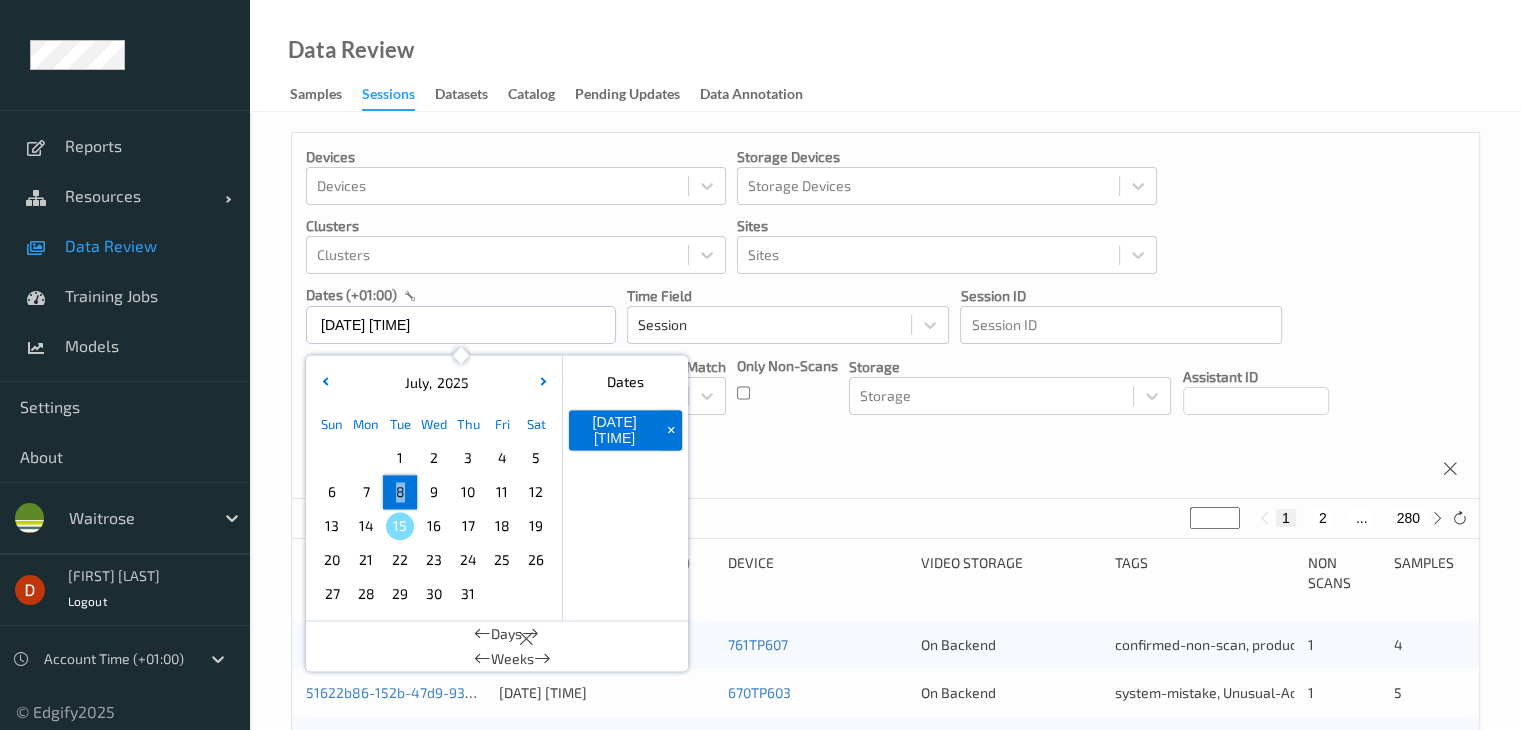 click on "8" at bounding box center [400, 492] 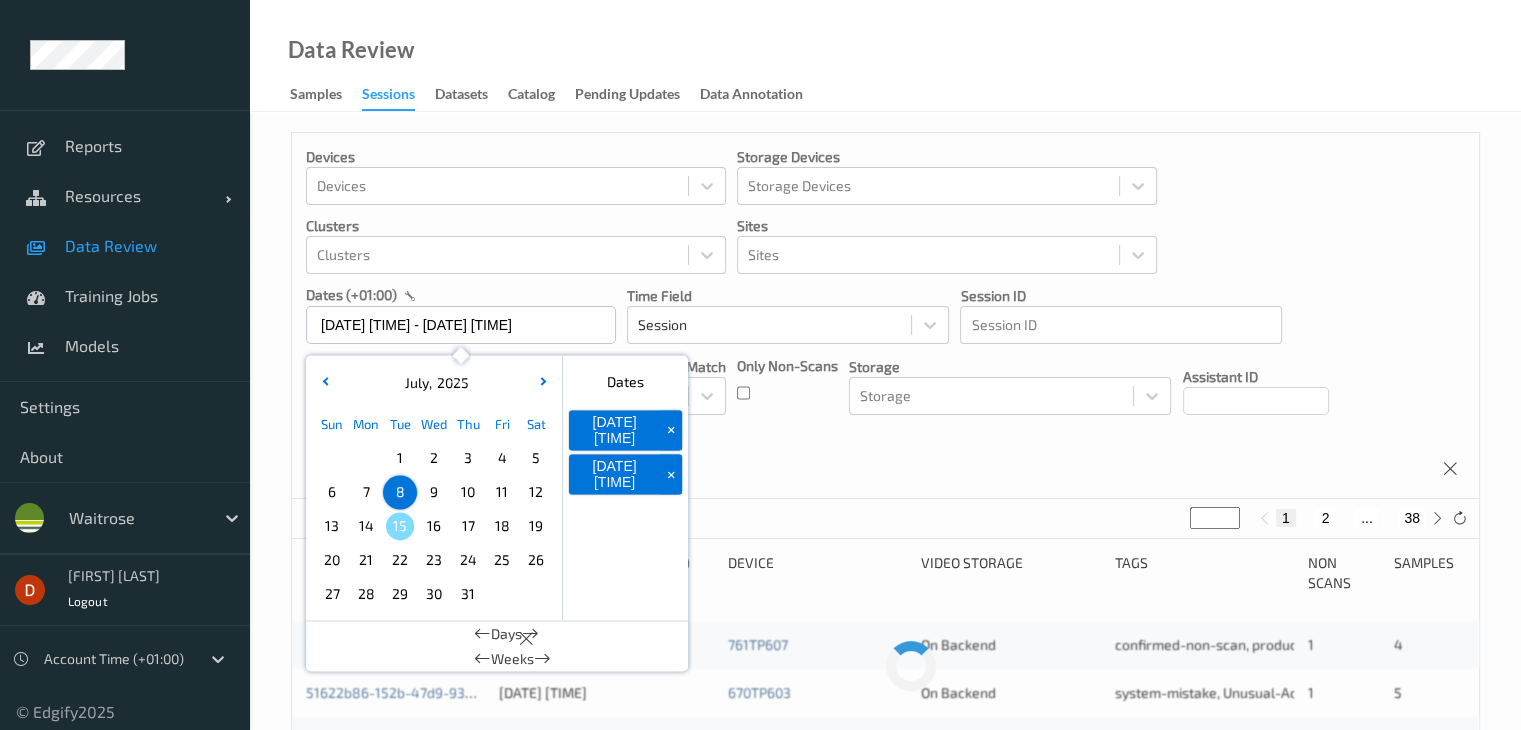 click on "Devices Devices Storage Devices Storage Devices Clusters Clusters Sites Sites dates (+[TIMEZONE]) [DATE] [TIME] - [TIME] [DATE] [MONTH] , [YEAR] Sun Mon Tue Wed Thu Fri Sat 1 2 3 4 5 6 7 8 9 10 11 12 13 14 15 16 17 18 19 20 21 22 23 24 25 26 27 28 29 30 31 January February March April May June July August September October November December 2021 2022 2023 2024 2025 2026 2027 2028 2029 2030 2031 2032 Dates [DATE] [TIME] + [DATE] [TIME] + Days Weeks Time Field Session Session ID Session ID Tags none contains any contains all exact match Tags Only Non-Scans Storage Storage Assistant ID Shopper ID Order By Session" at bounding box center (885, 316) 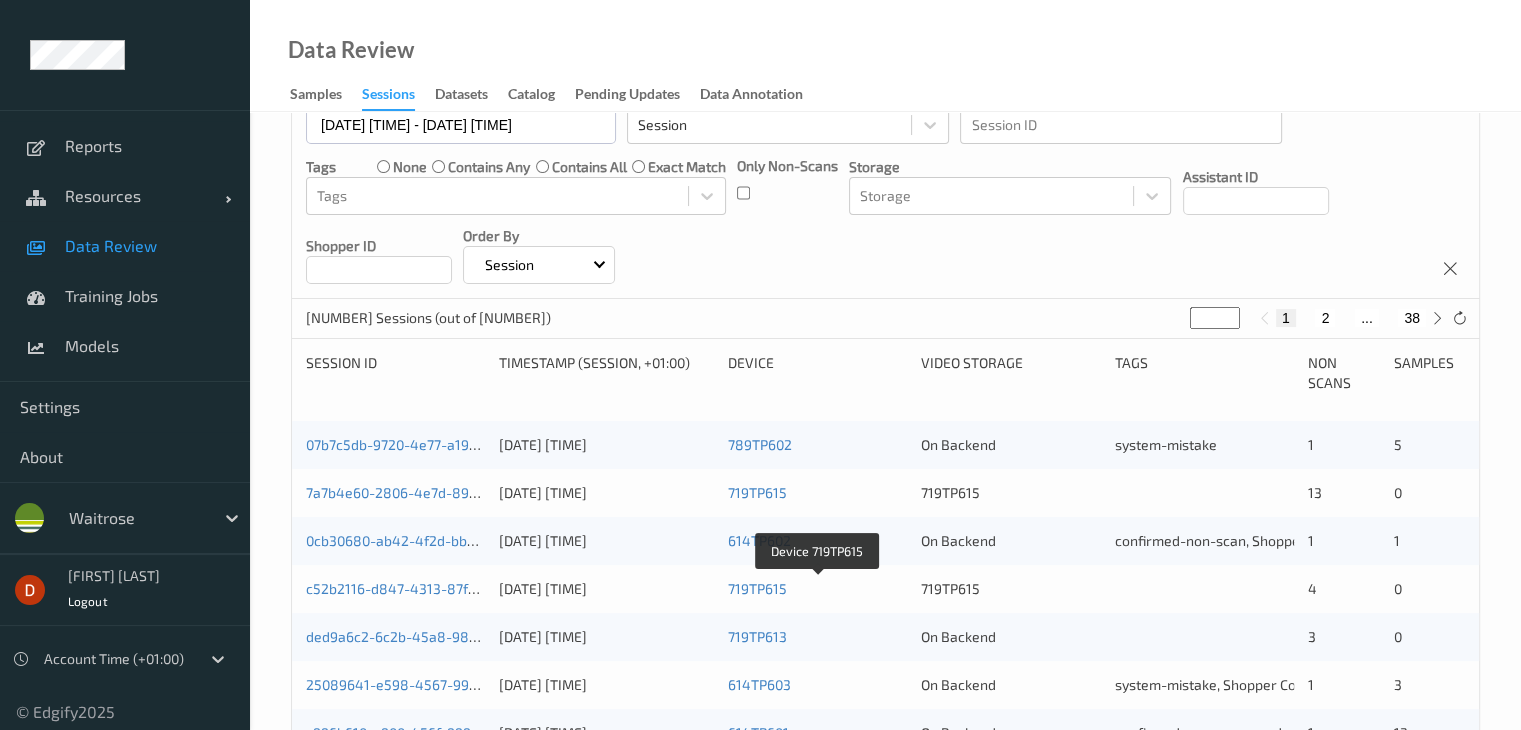 scroll, scrollTop: 0, scrollLeft: 0, axis: both 